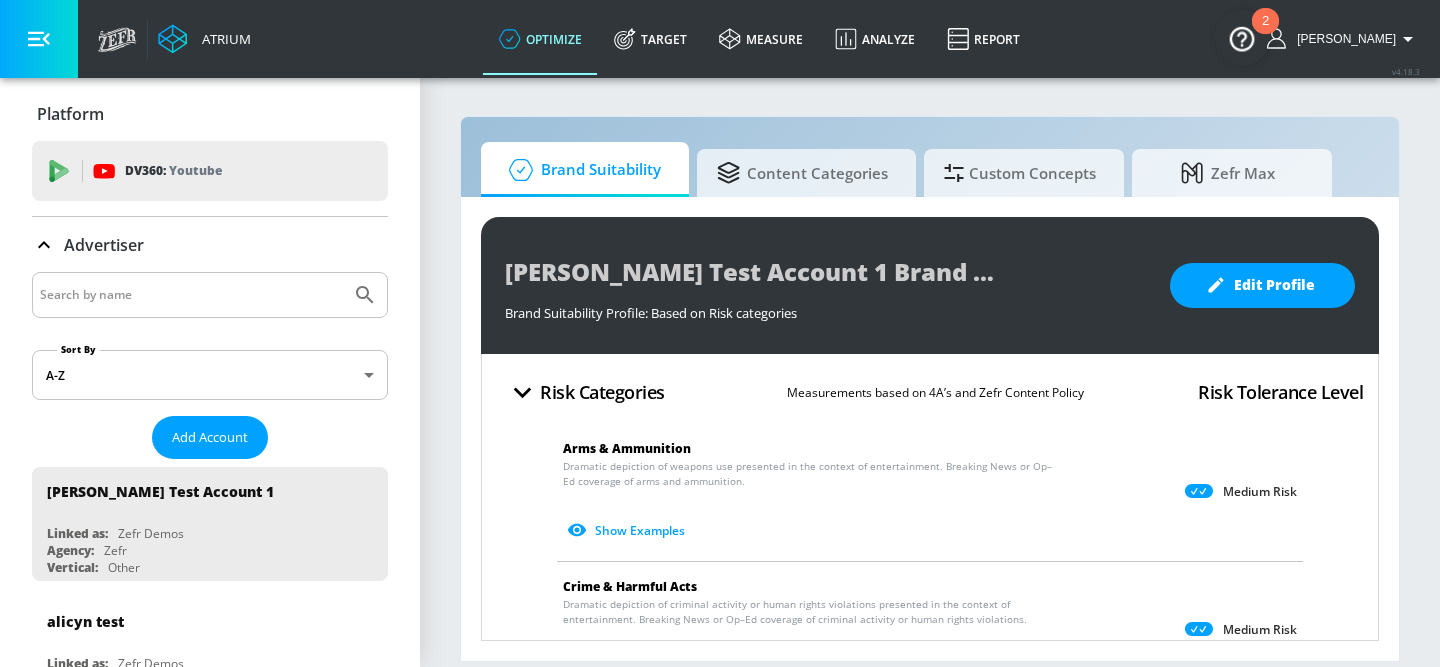 scroll, scrollTop: 0, scrollLeft: 0, axis: both 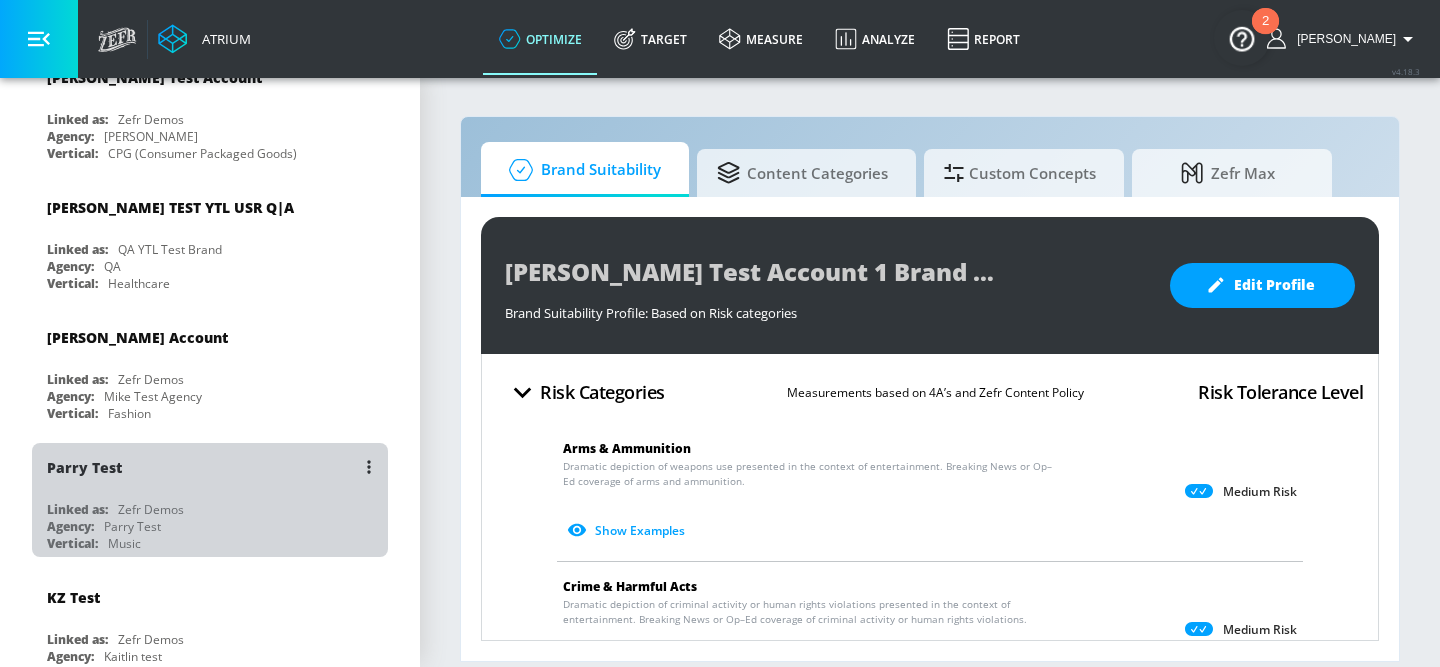 click on "Linked as: Zefr Demos" at bounding box center (215, 509) 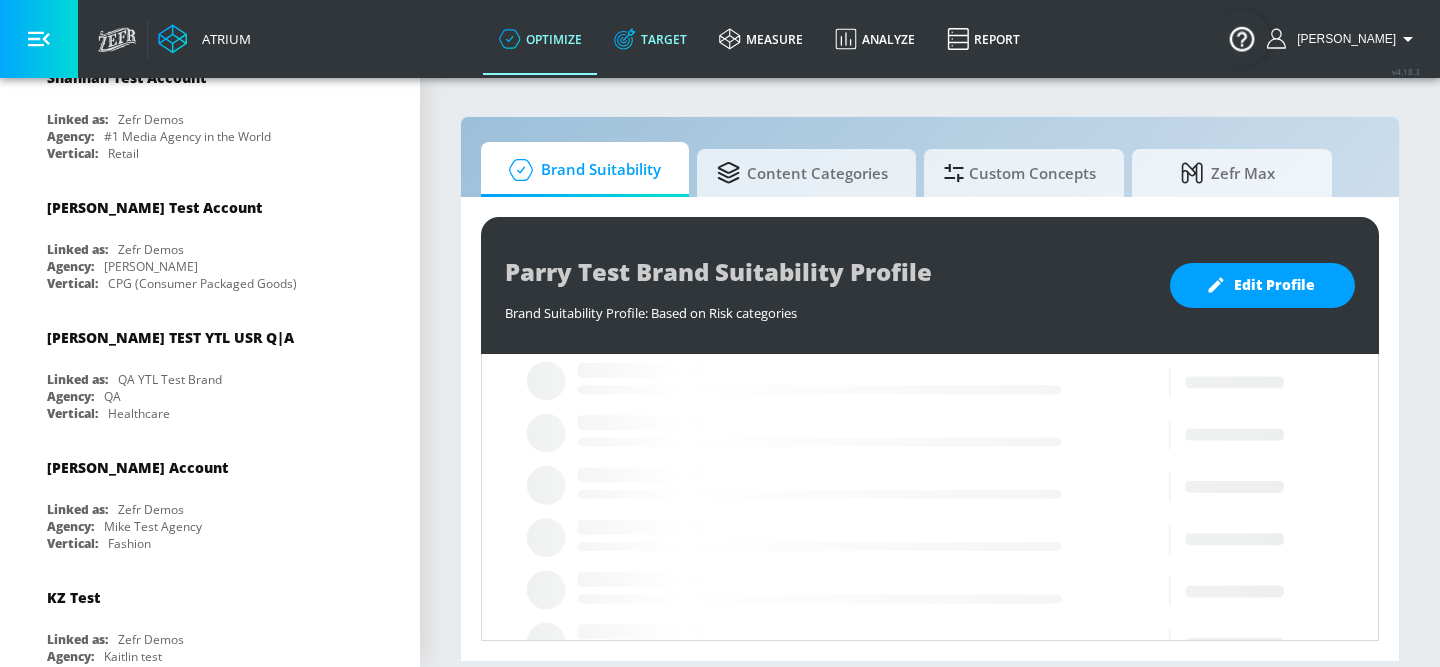 click on "Target" at bounding box center [650, 39] 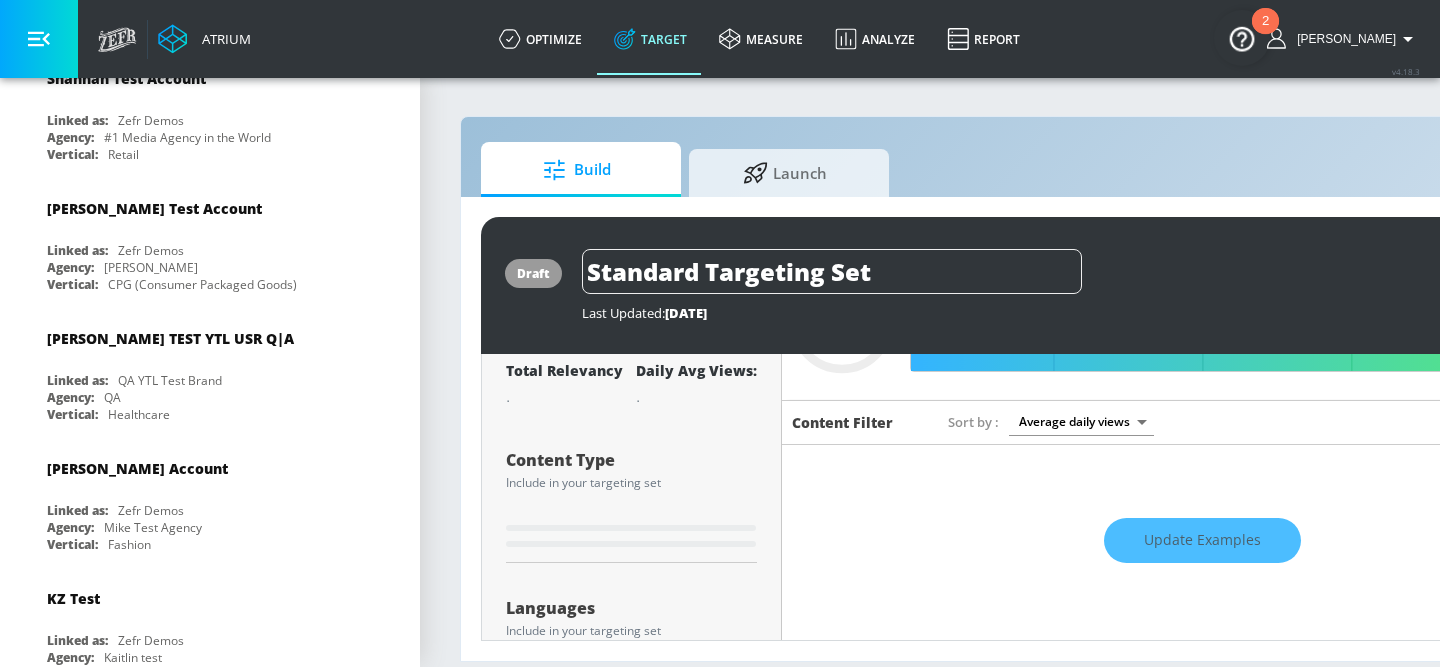 type on "0.56" 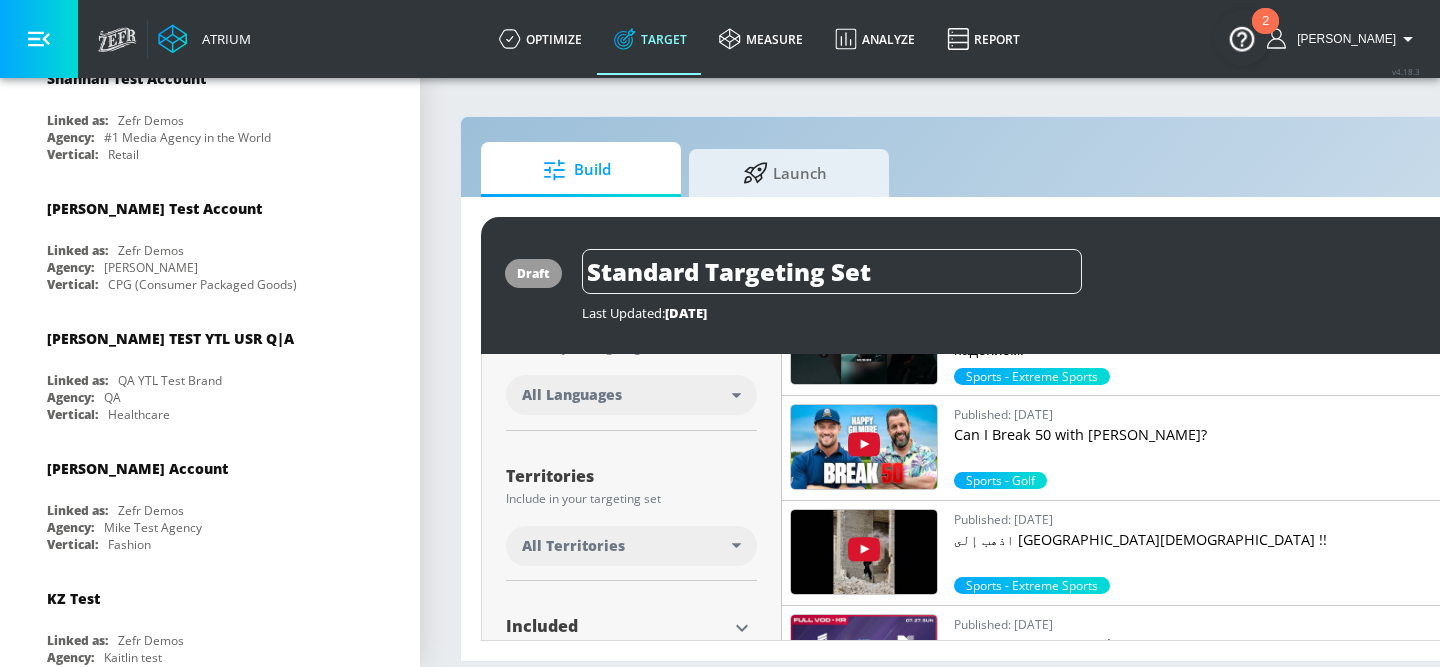scroll, scrollTop: 581, scrollLeft: 0, axis: vertical 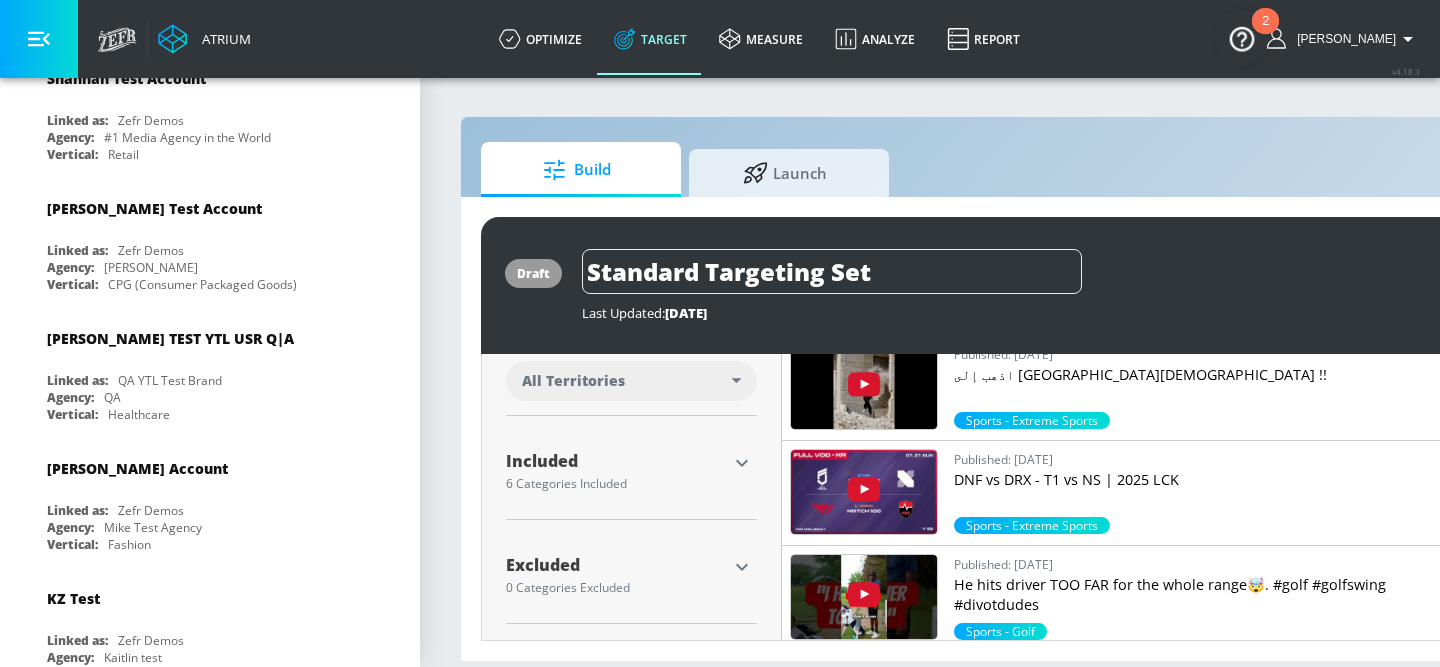 click on "Included 6 Categories Included" at bounding box center (616, 471) 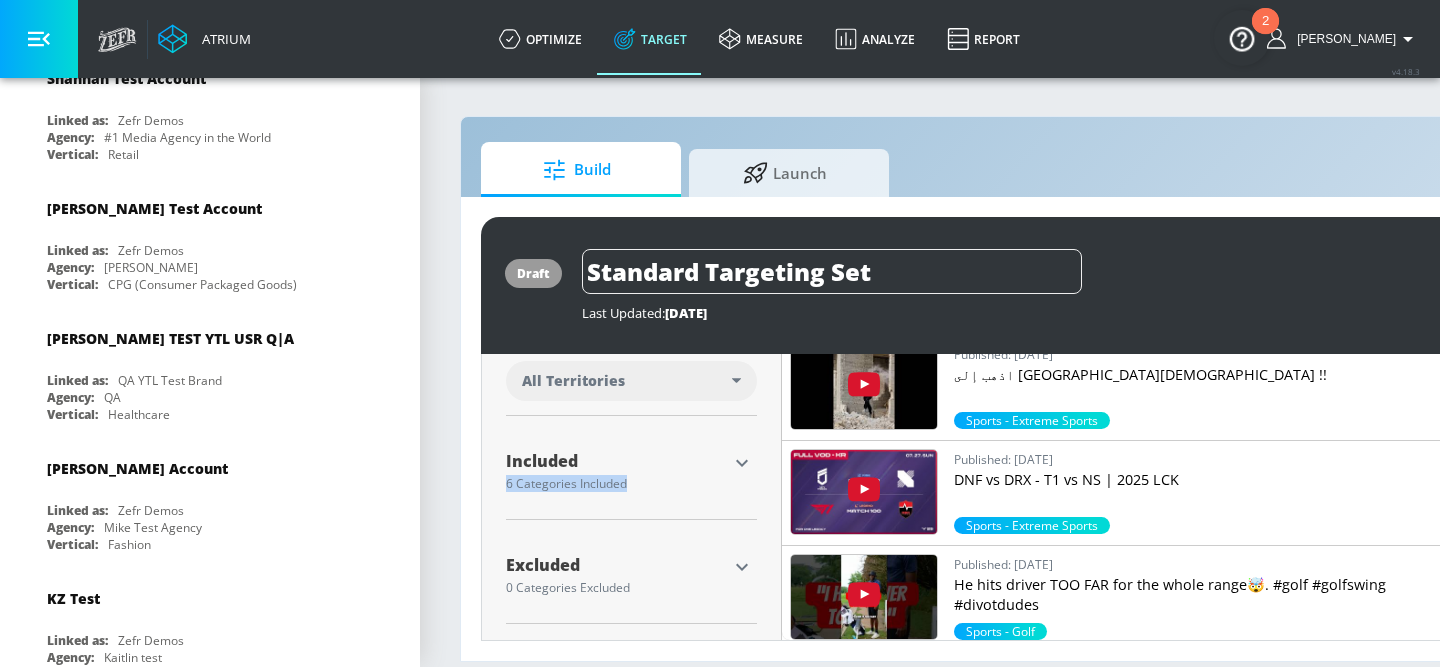 click on "Included" at bounding box center (616, 461) 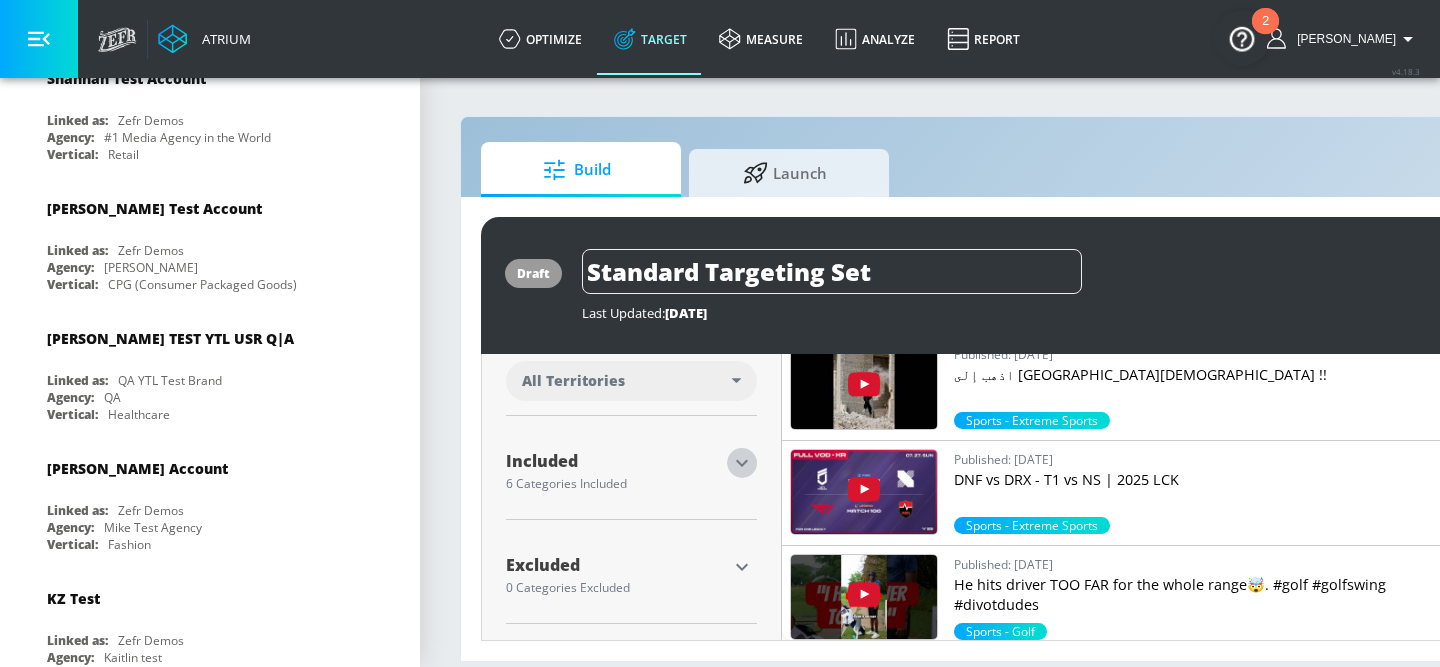 click 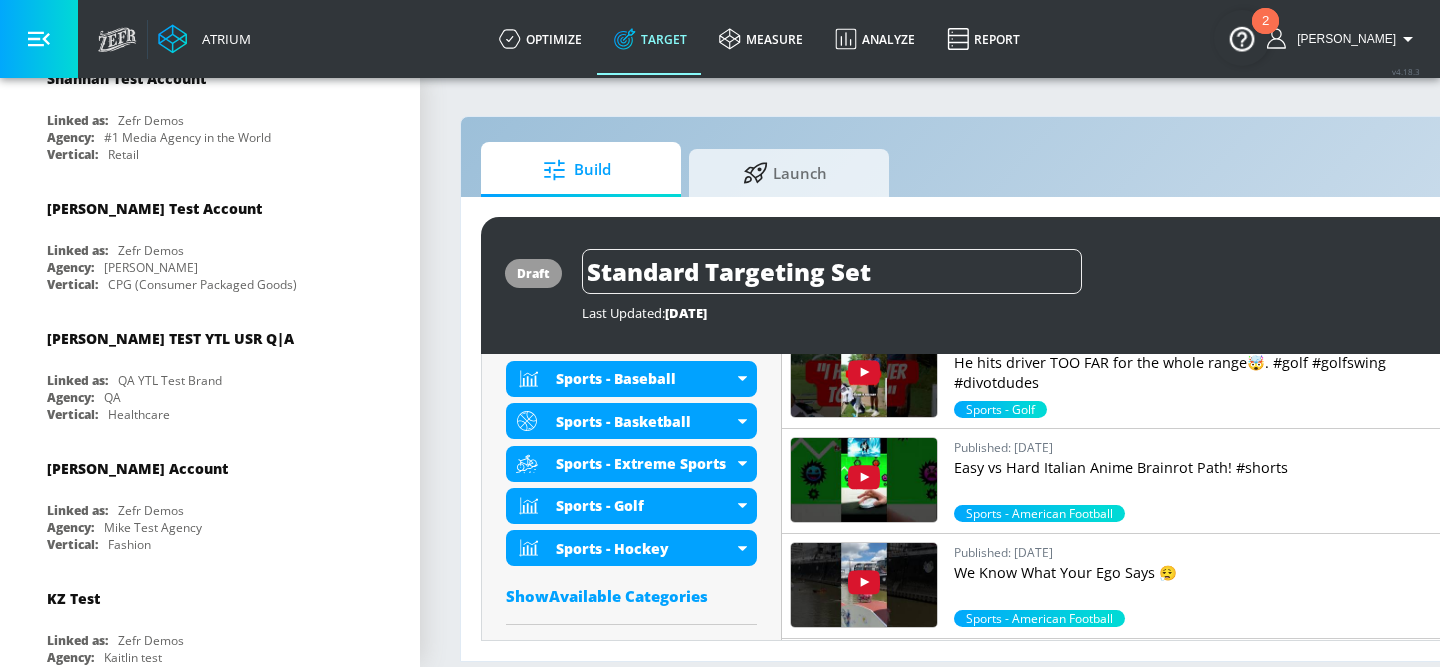 scroll, scrollTop: 642, scrollLeft: 0, axis: vertical 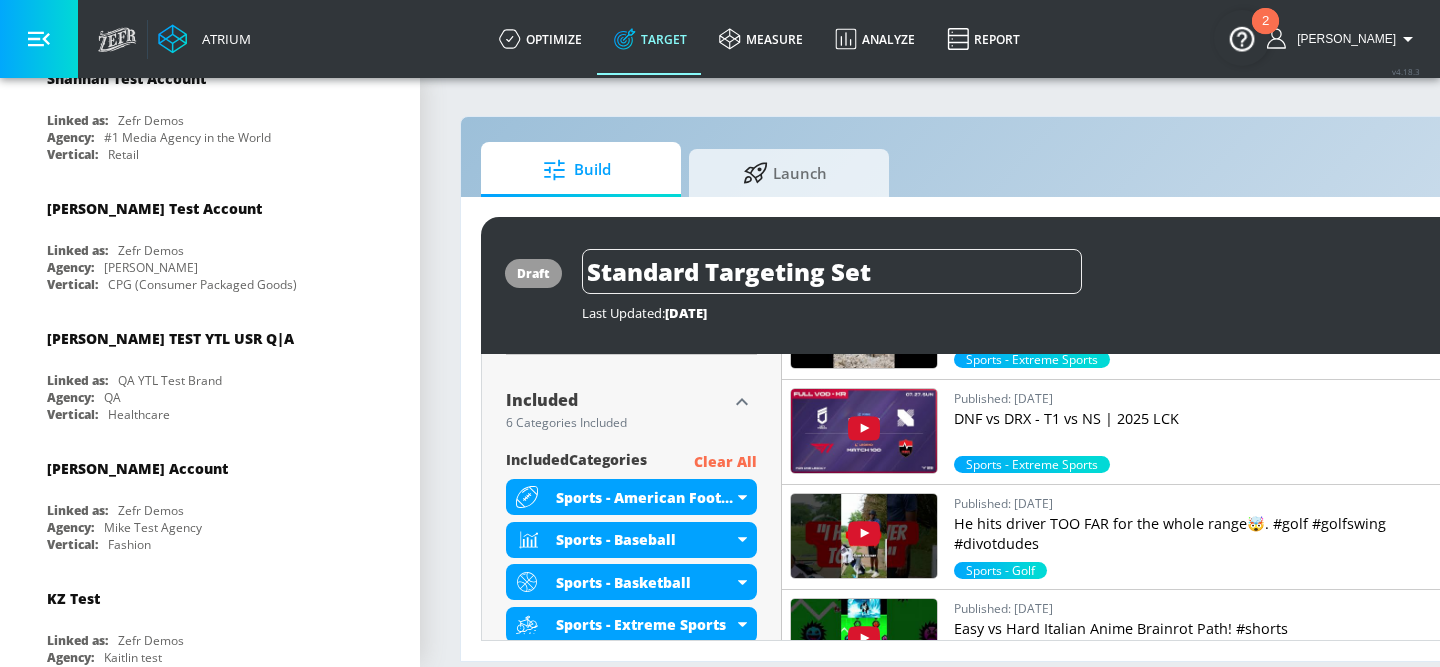 click on "Clear All" at bounding box center [725, 462] 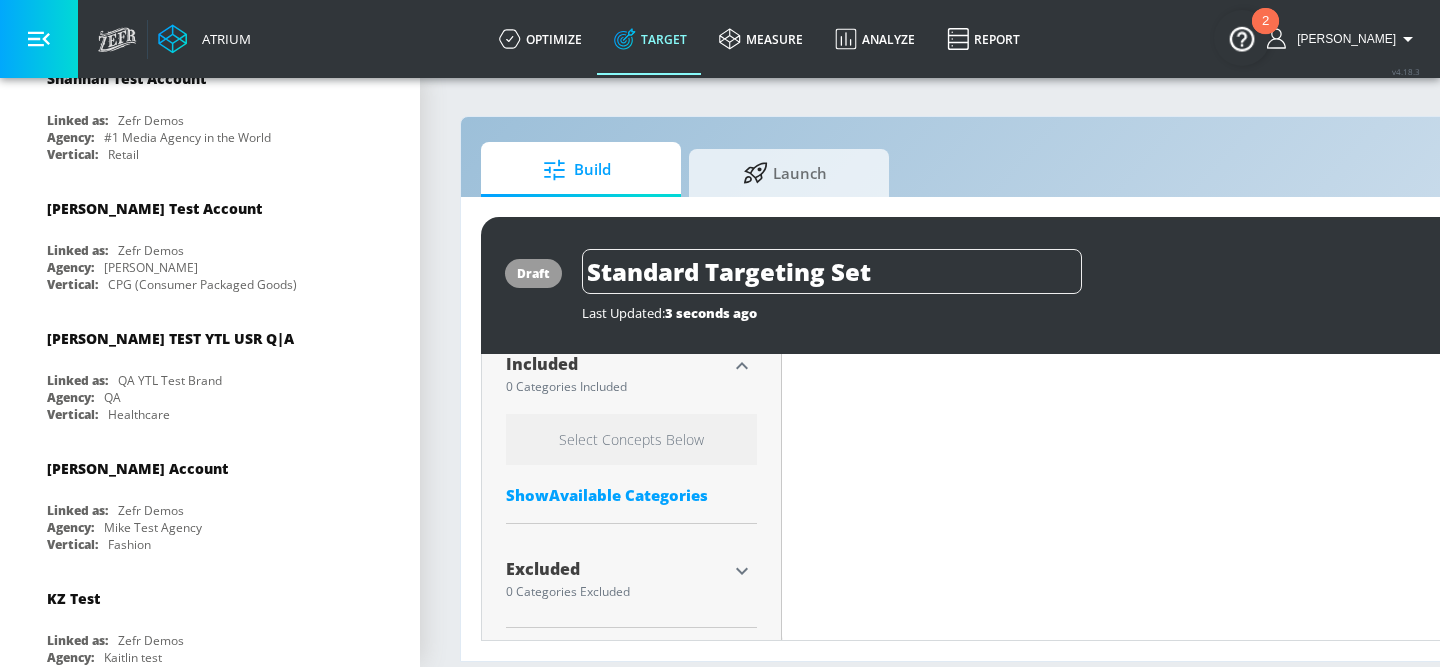 scroll, scrollTop: 669, scrollLeft: 0, axis: vertical 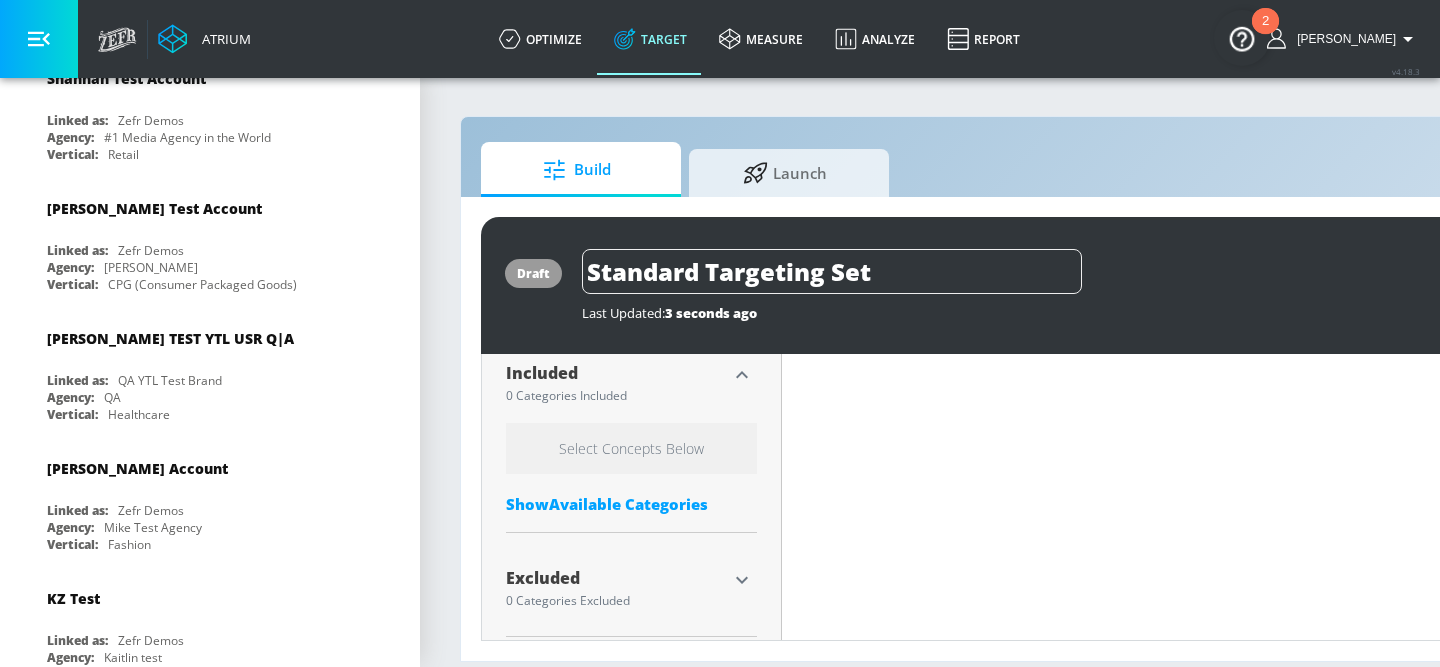 click on "Show  Available Categories" at bounding box center (631, 504) 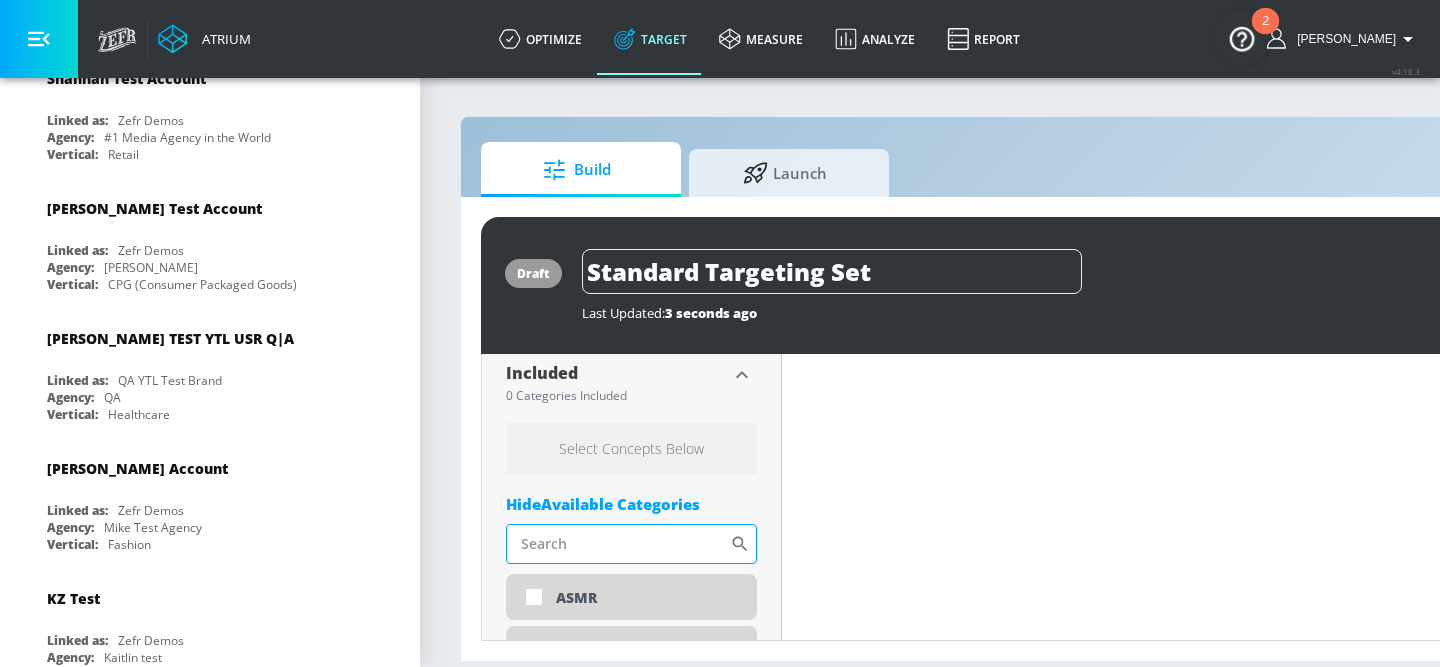 click on "Sort By" at bounding box center (618, 544) 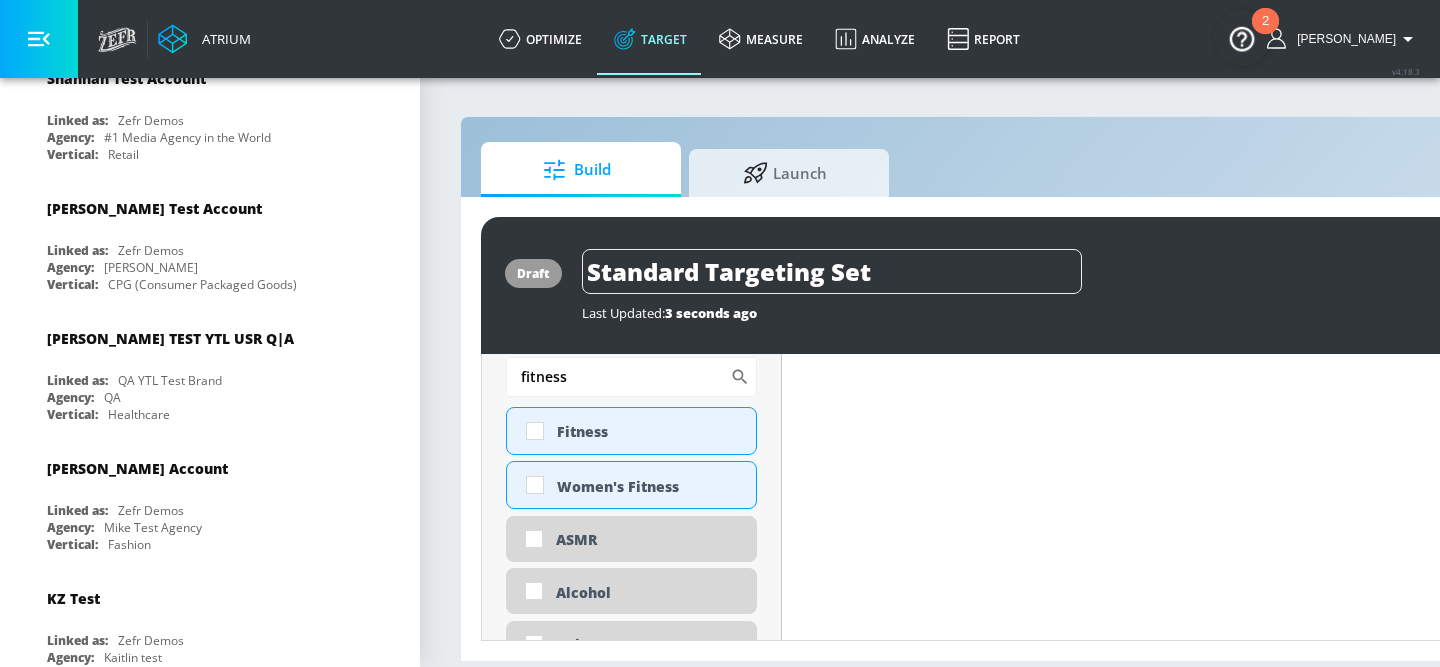 scroll, scrollTop: 824, scrollLeft: 0, axis: vertical 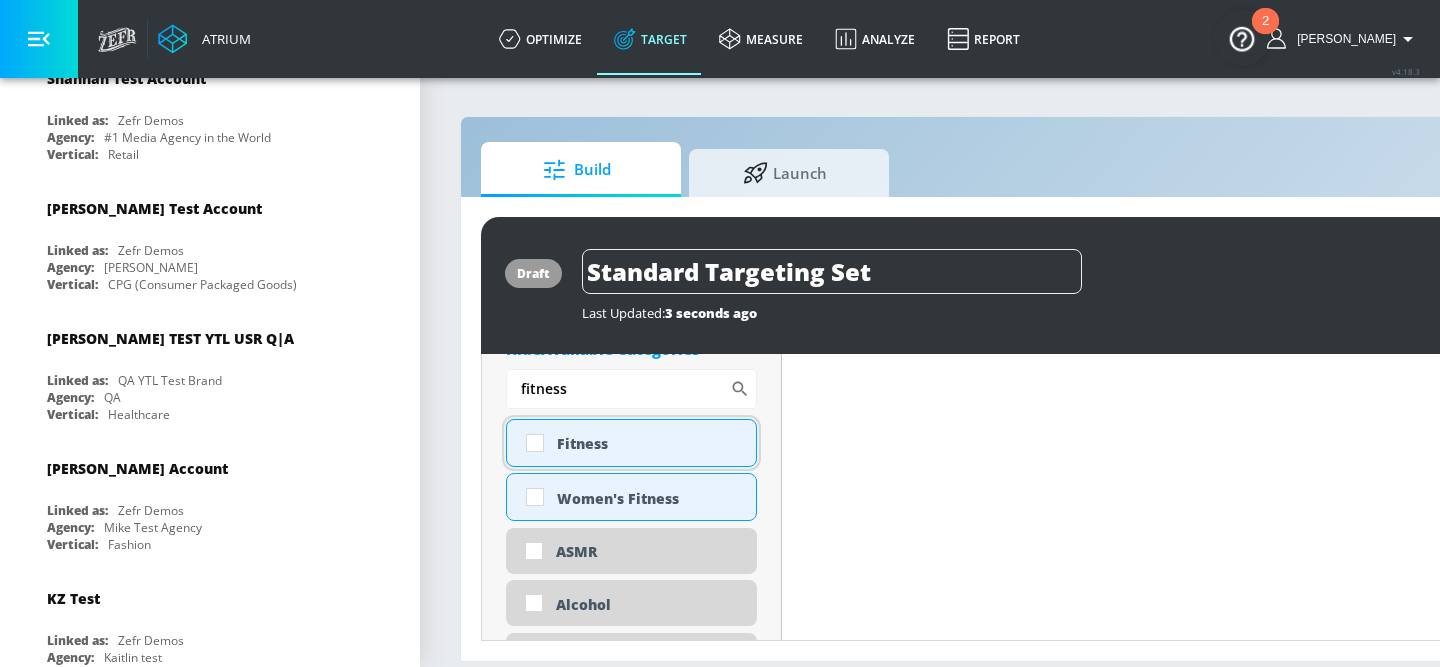type on "fitness" 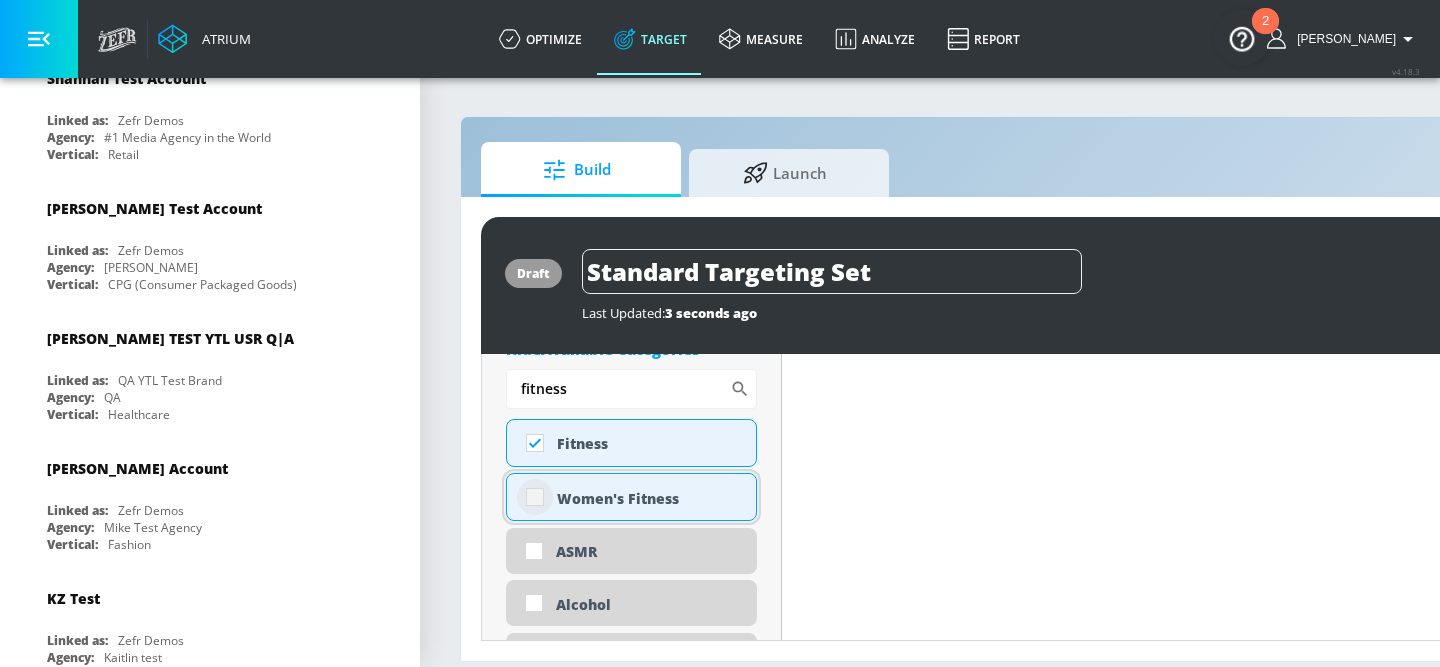 click at bounding box center [535, 497] 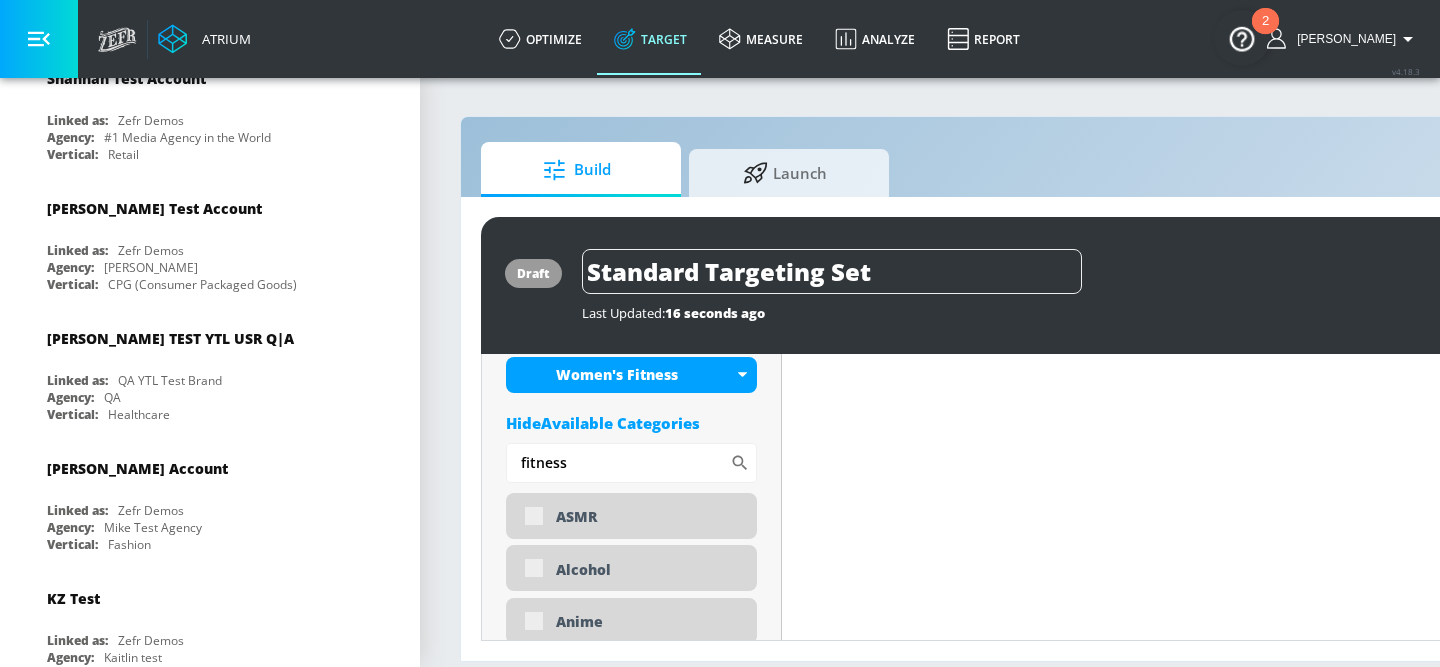 scroll, scrollTop: 841, scrollLeft: 0, axis: vertical 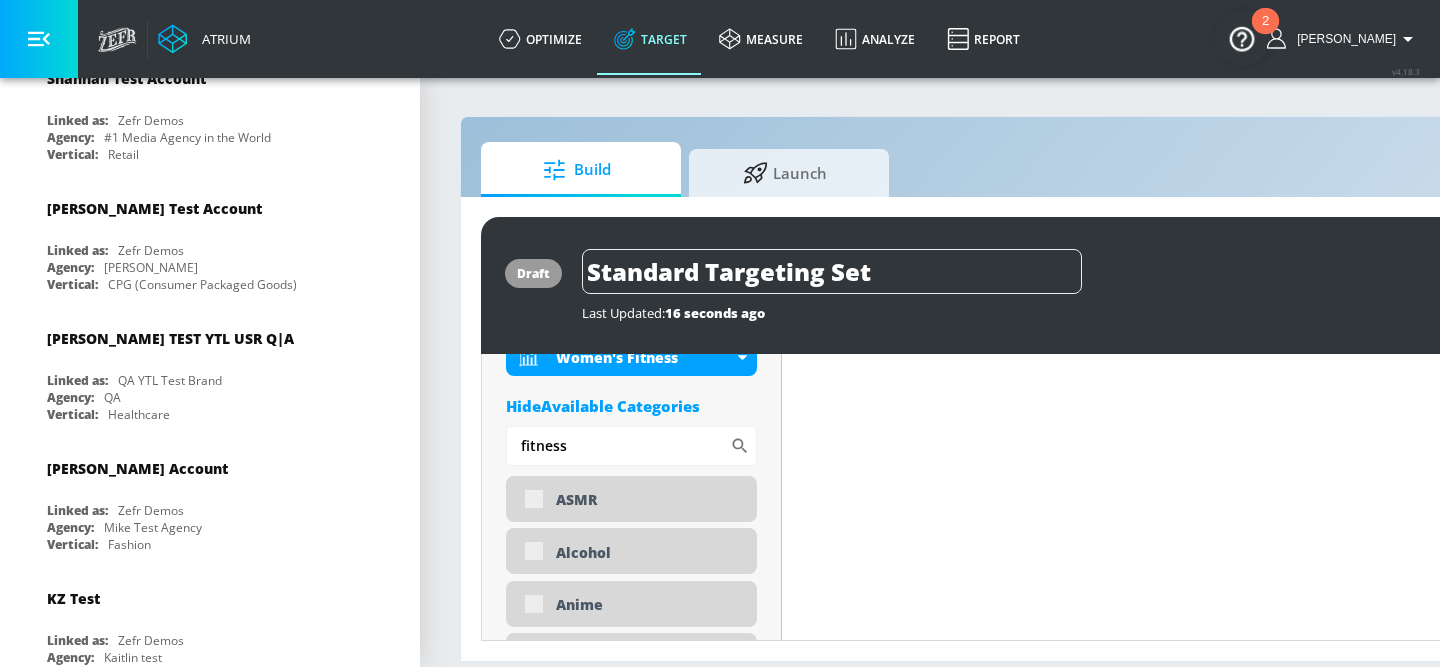 click on "Content Filter Sort by Average daily views avg_daily_views_last_7_days Update Examples" at bounding box center [1202, 2941] 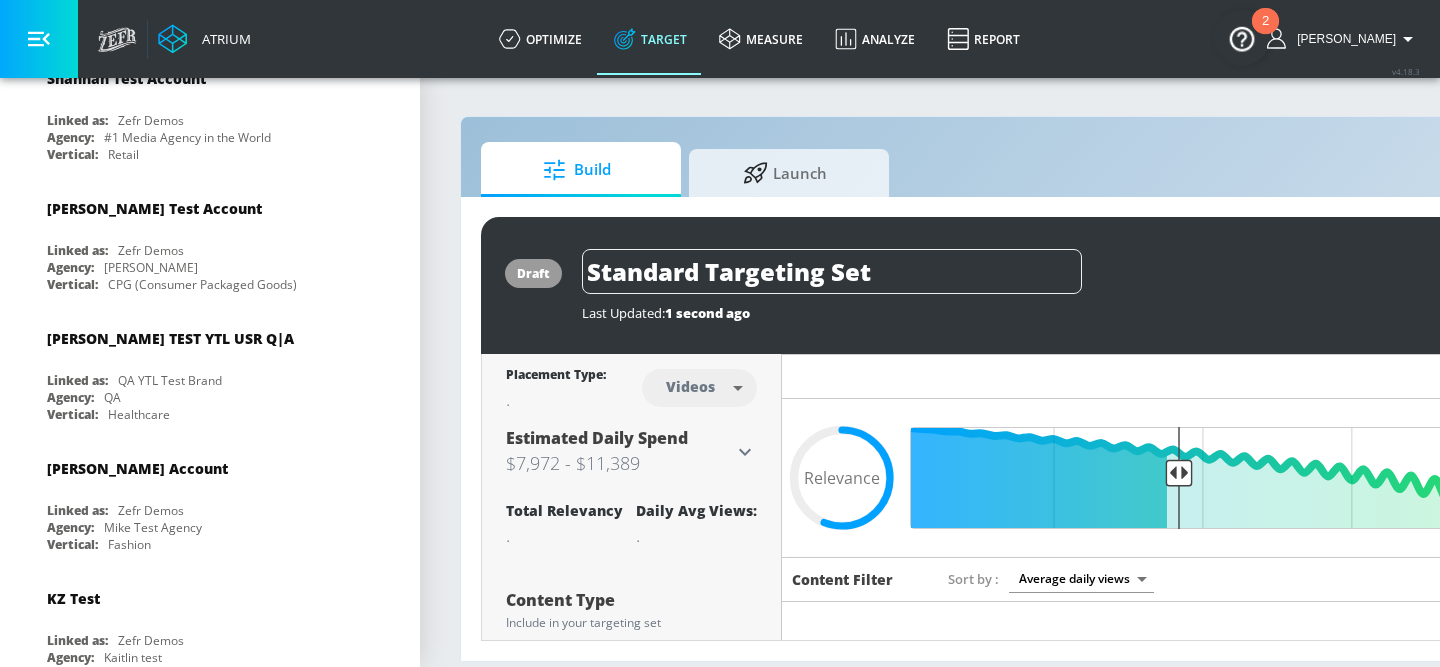 scroll, scrollTop: 160, scrollLeft: 0, axis: vertical 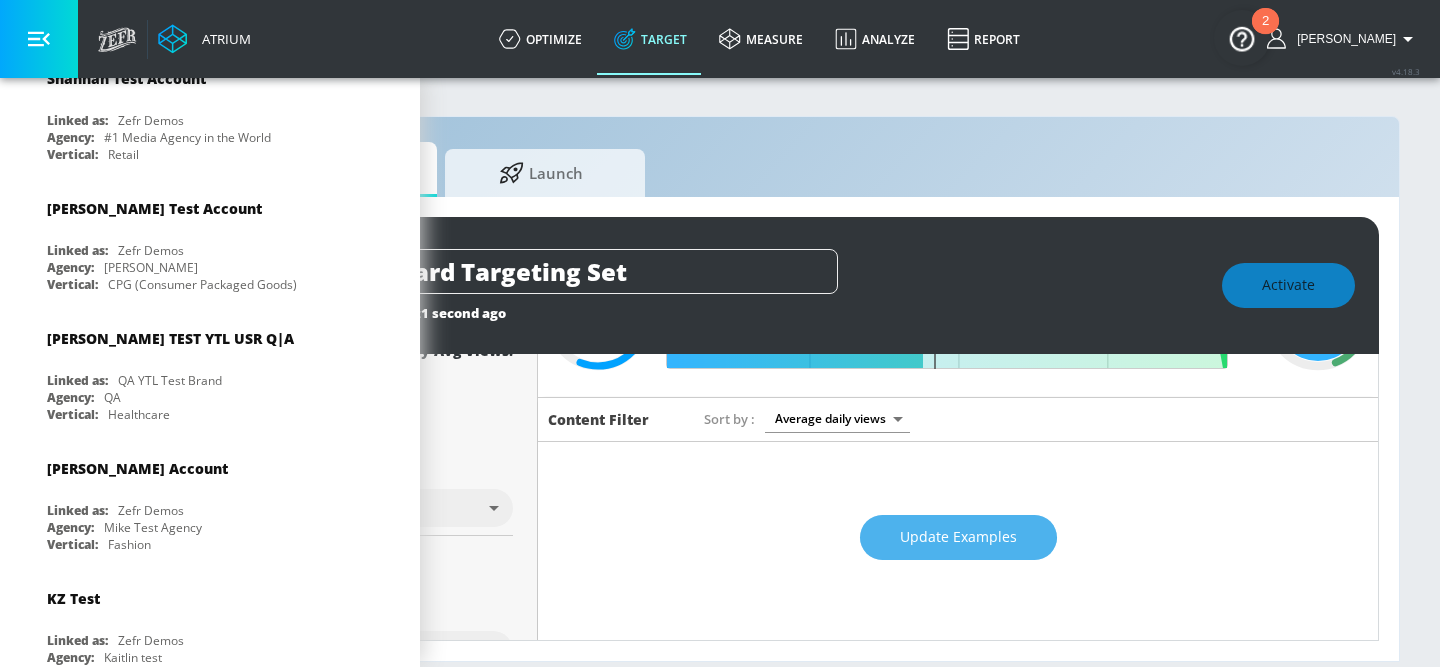 click on "Update Examples" at bounding box center [958, 537] 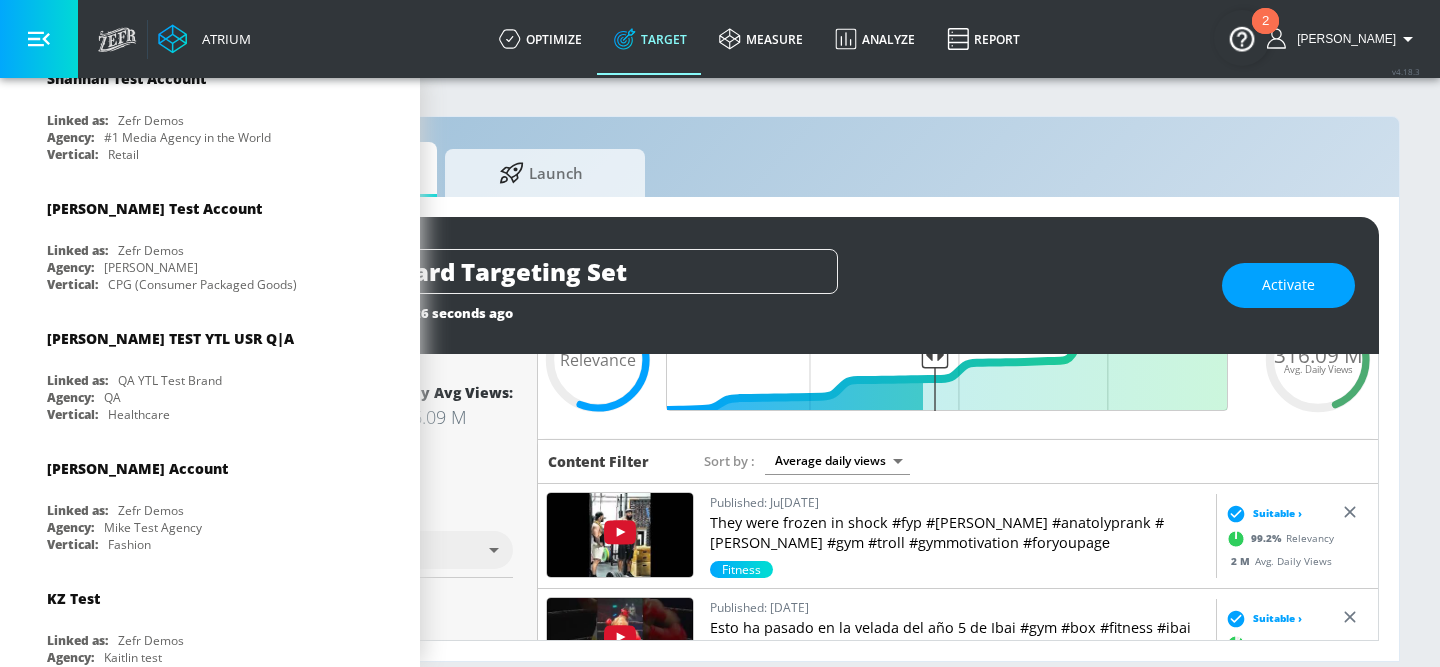 scroll, scrollTop: 138, scrollLeft: 0, axis: vertical 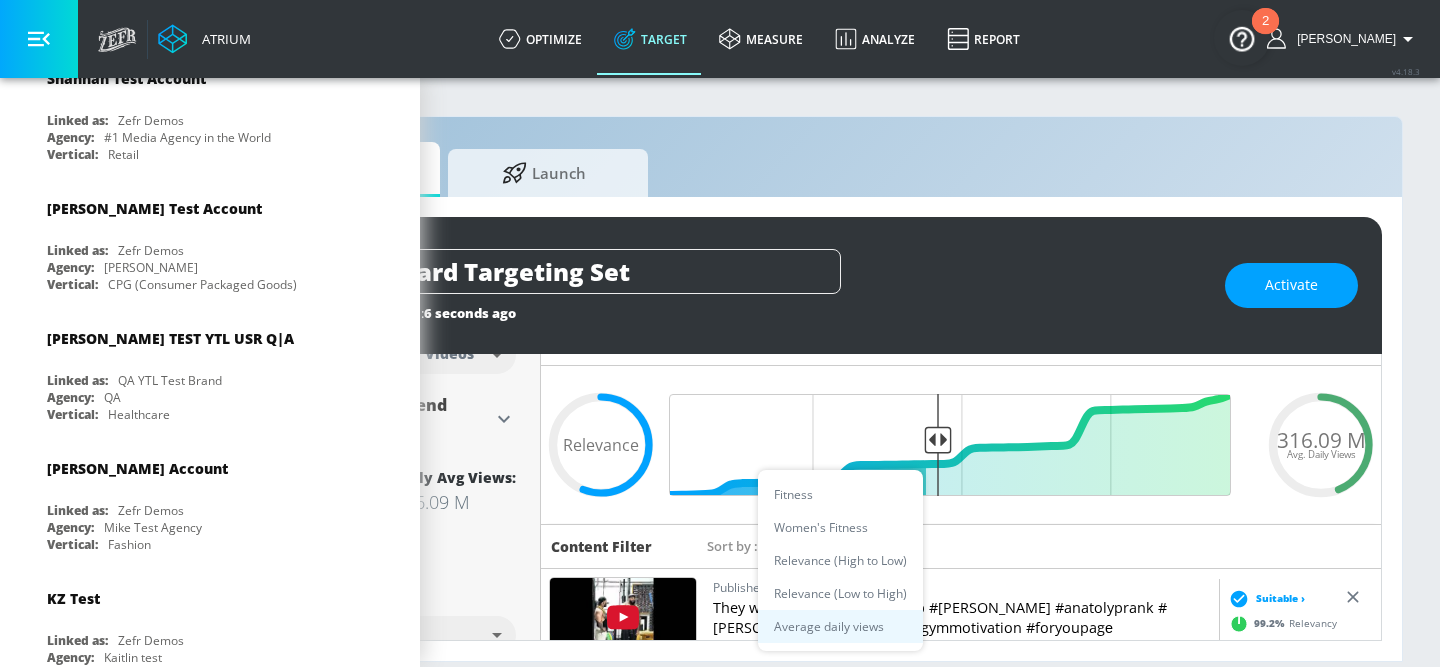 click on "Atrium optimize Target measure Analyze Report optimize Target measure Analyze Report v 4.18.3 [PERSON_NAME] Platform DV360:   Youtube DV360:   Youtube Advertiser Sort By A-Z asc ​ Add Account Parry Test Linked as: Zefr Demos Agency: Parry Test Vertical: Music [PERSON_NAME] Test Account 1 Linked as: Zefr Demos Agency: Zefr Vertical: Other alicyn test Linked as: Zefr Demos Agency: alicyn test Vertical: Healthcare [PERSON_NAME] Test Linked as: Zefr Demos Agency: Kelsey Test Vertical: CPG (Consumer Packaged Goods) Test Linked as: Zefr Demos Agency: Test Vertical: Travel [PERSON_NAME] TEST Linked as: Zefr Demos Agency: [PERSON_NAME] TEST Vertical: Other [PERSON_NAME] Test Account Linked as: Zefr Demos Agency: #1 Media Agency in the World Vertical: Retail [PERSON_NAME] C Test Account Linked as: Zefr Demos Agency: [PERSON_NAME] Vertical: CPG (Consumer Packaged Goods) [PERSON_NAME] YTL USR Q|A Linked as: QA YTL Test Brand Agency: QA Vertical: Healthcare [PERSON_NAME] Account Linked as: Zefr Demos Agency: [PERSON_NAME] Test Agency Vertical: Fashion KZ Test  Linked as:" at bounding box center (479, 333) 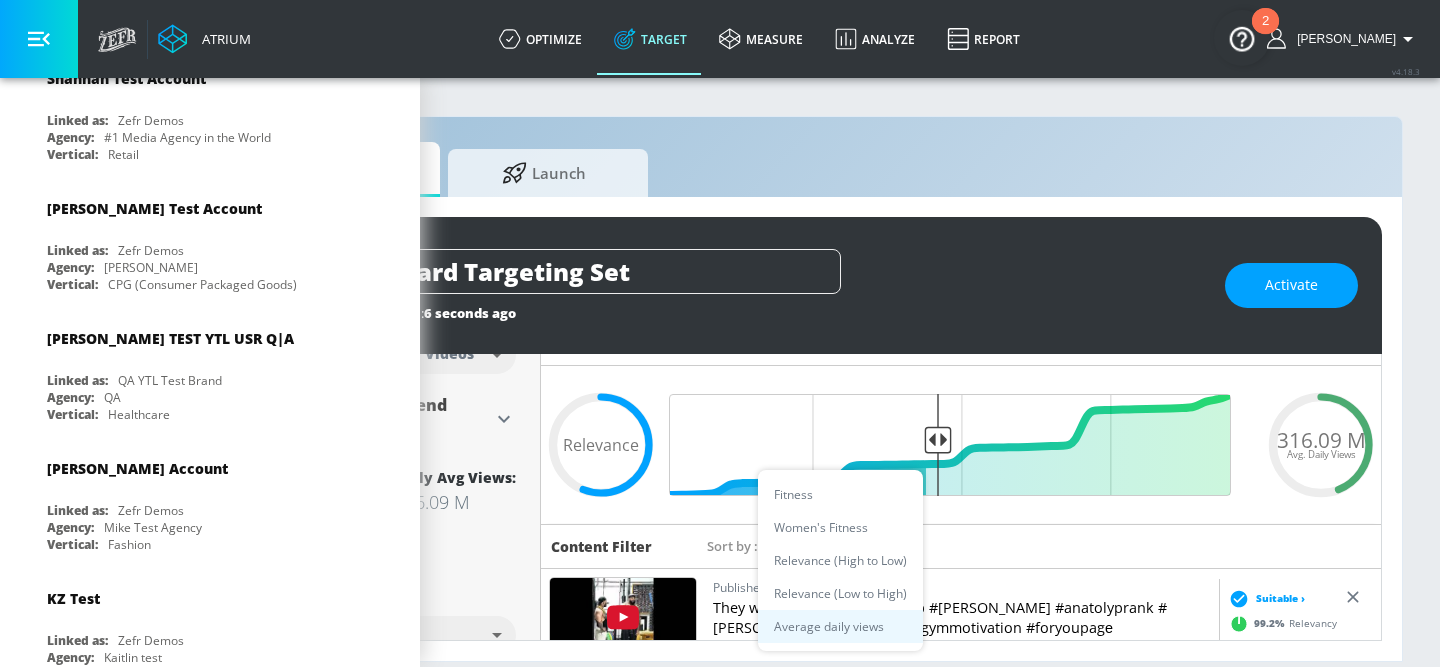click on "Relevance (High to Low)" at bounding box center (840, 560) 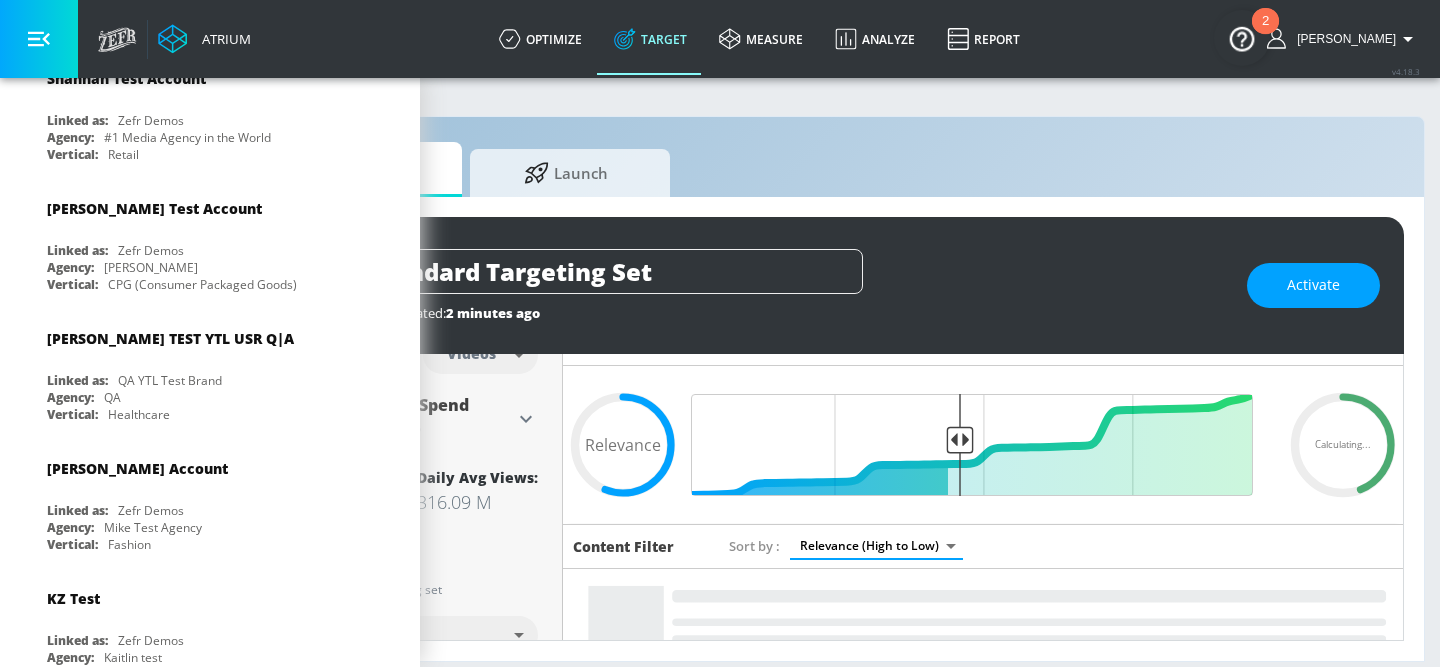 scroll, scrollTop: 0, scrollLeft: 244, axis: horizontal 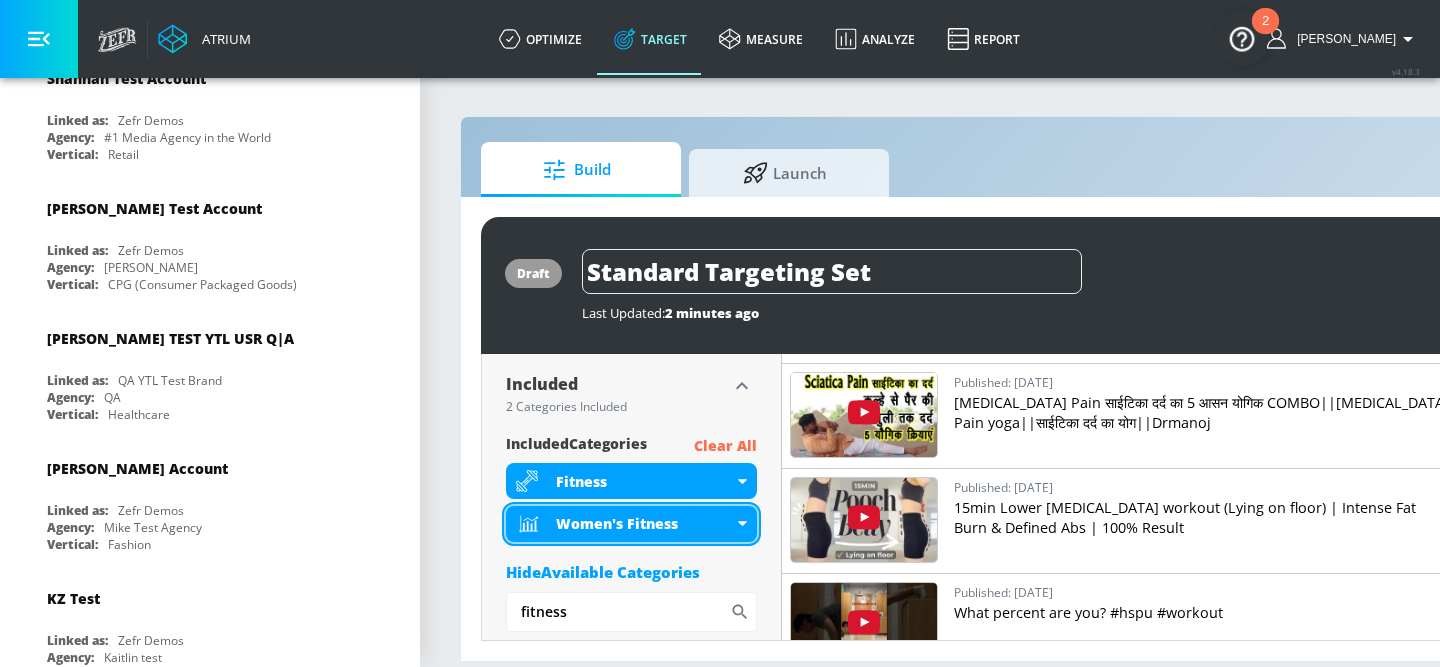 click on "Women's Fitness" at bounding box center [631, 524] 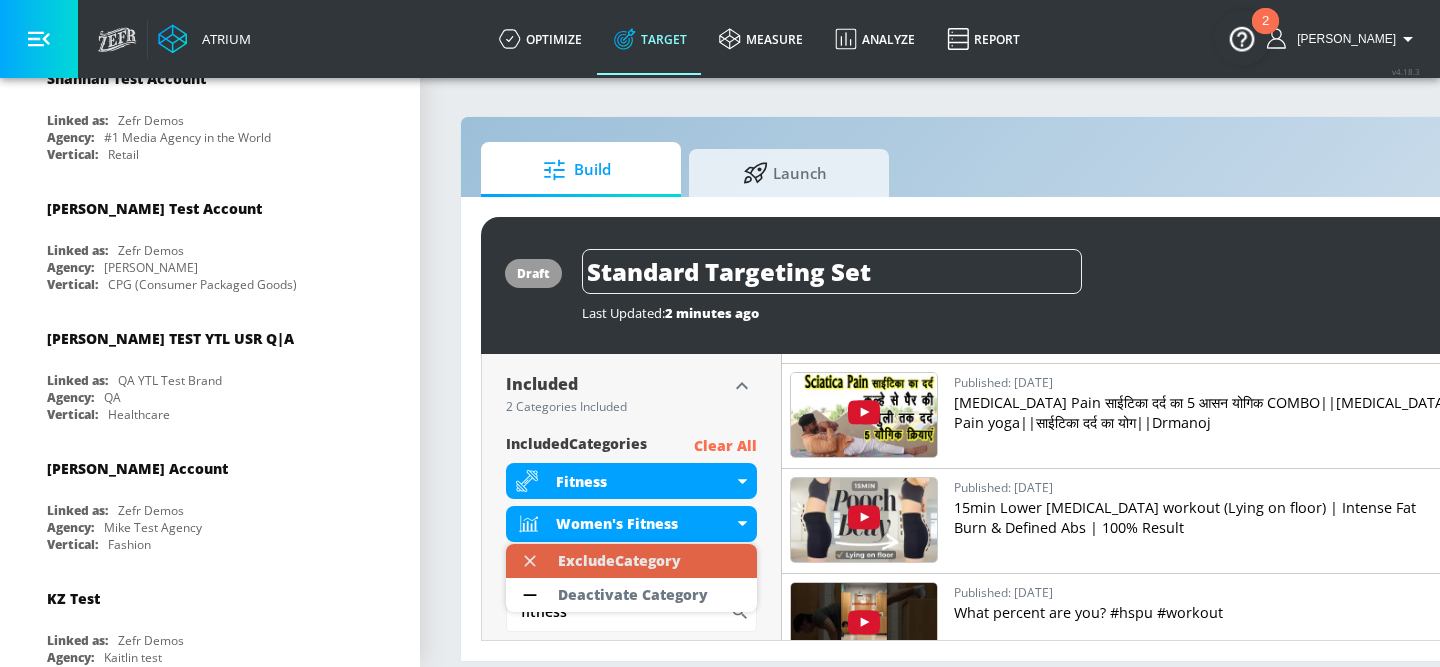 click on "Exclude  Category" at bounding box center [619, 561] 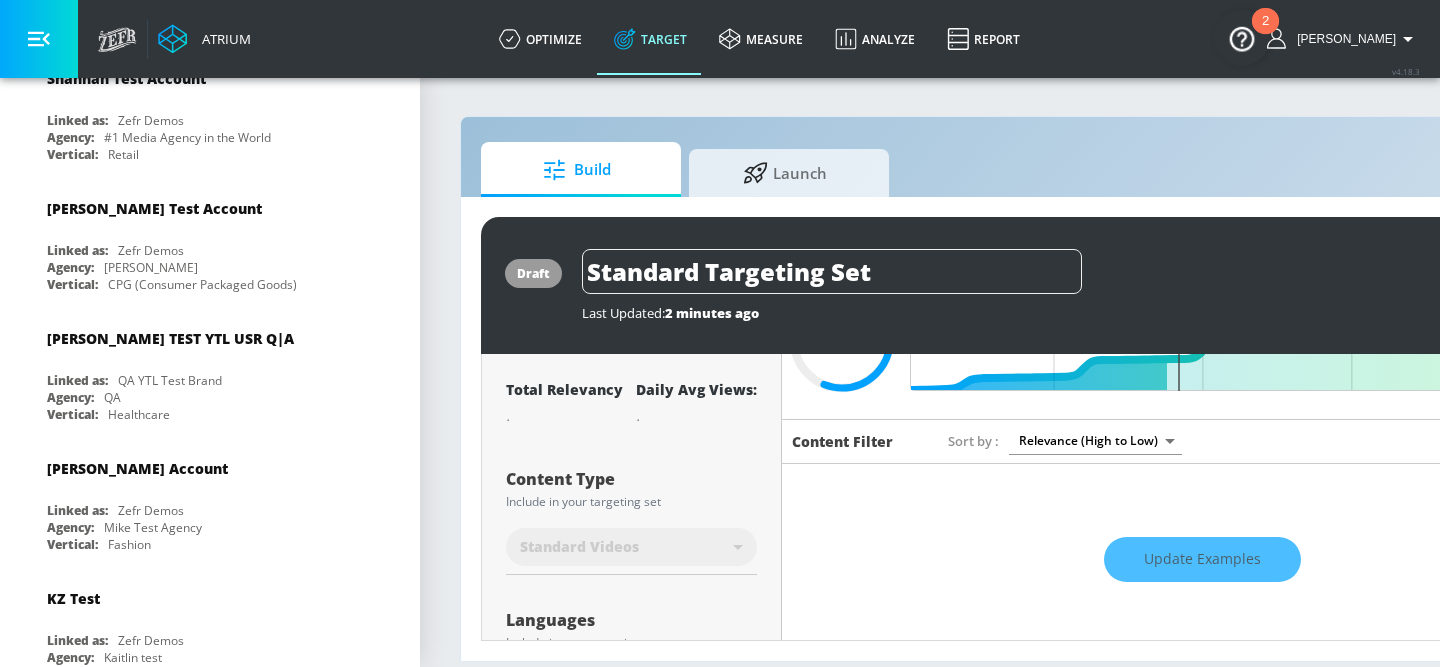 scroll, scrollTop: 0, scrollLeft: 0, axis: both 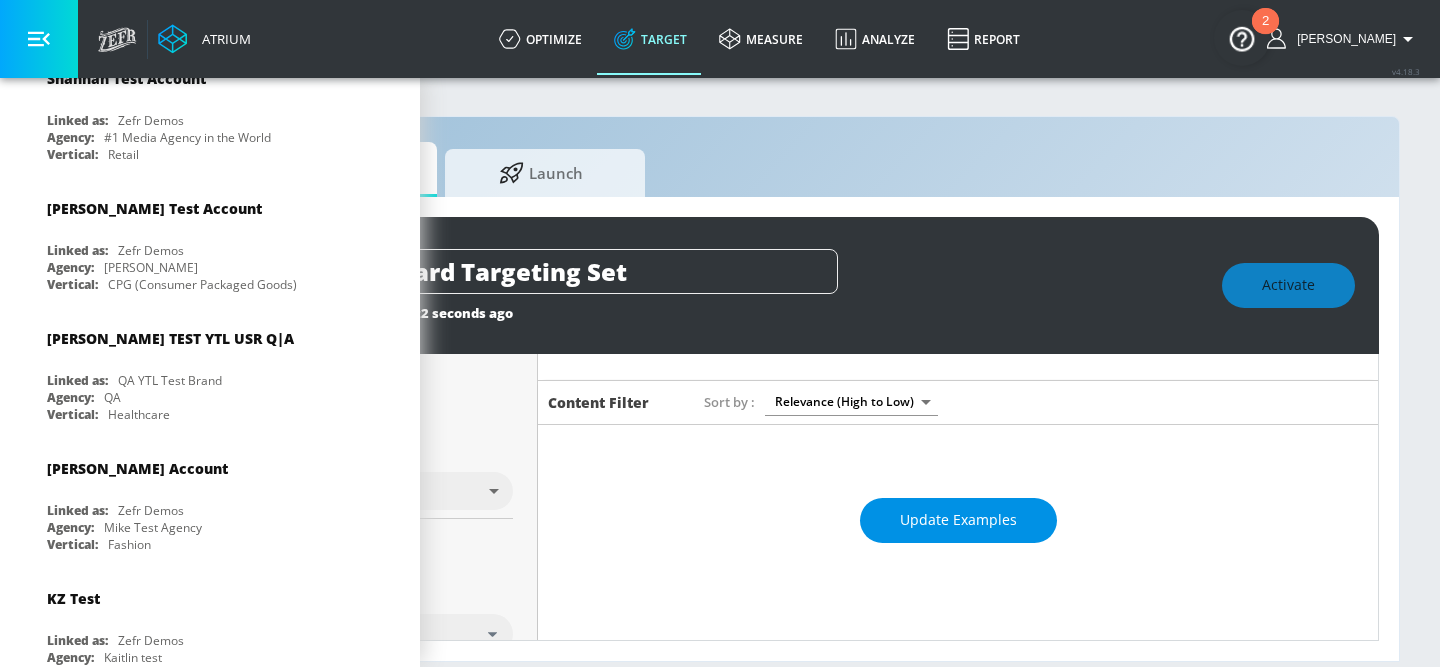 click on "Update Examples" at bounding box center [958, 520] 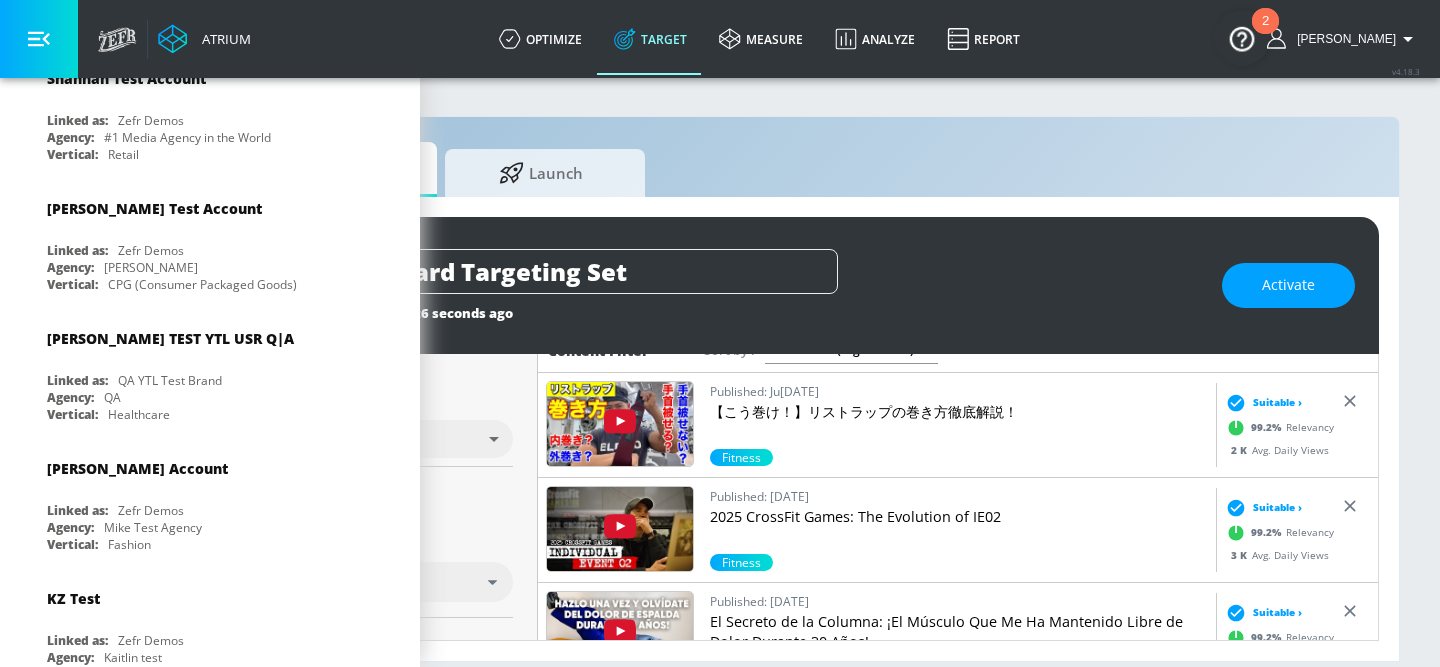 scroll, scrollTop: 110, scrollLeft: 0, axis: vertical 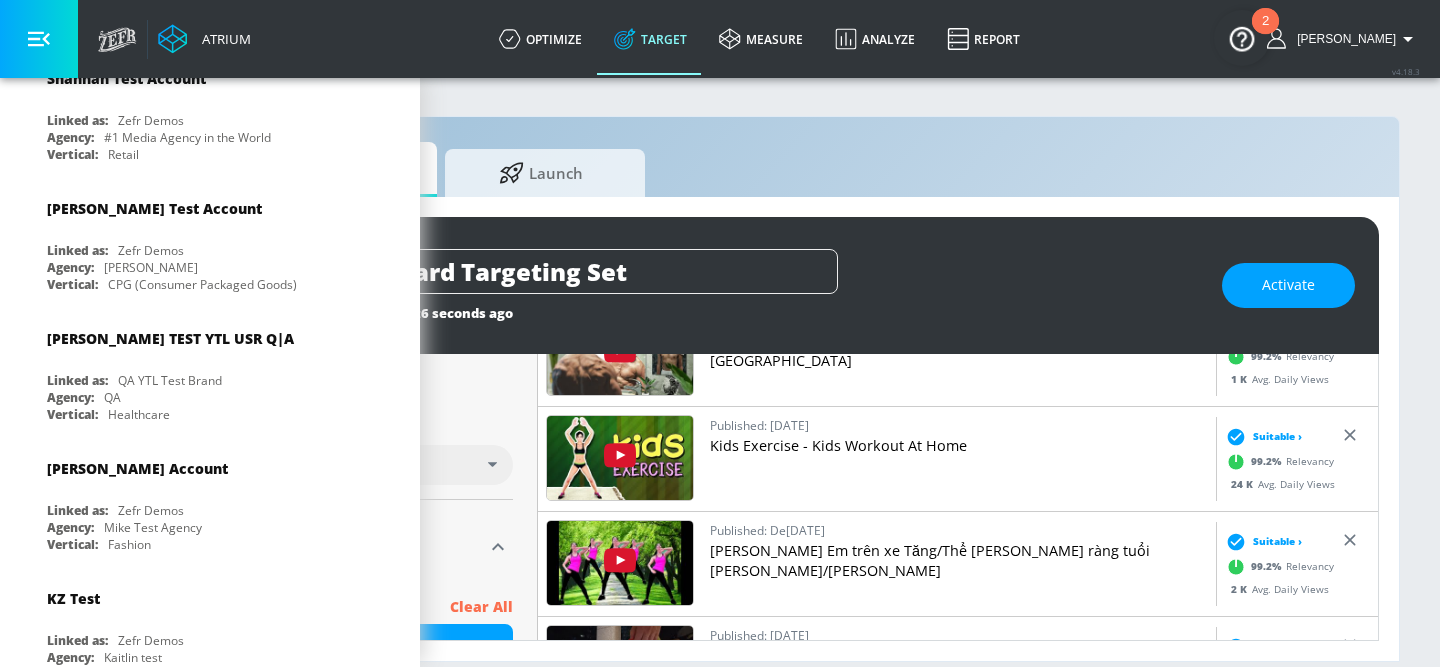 click at bounding box center [620, 458] 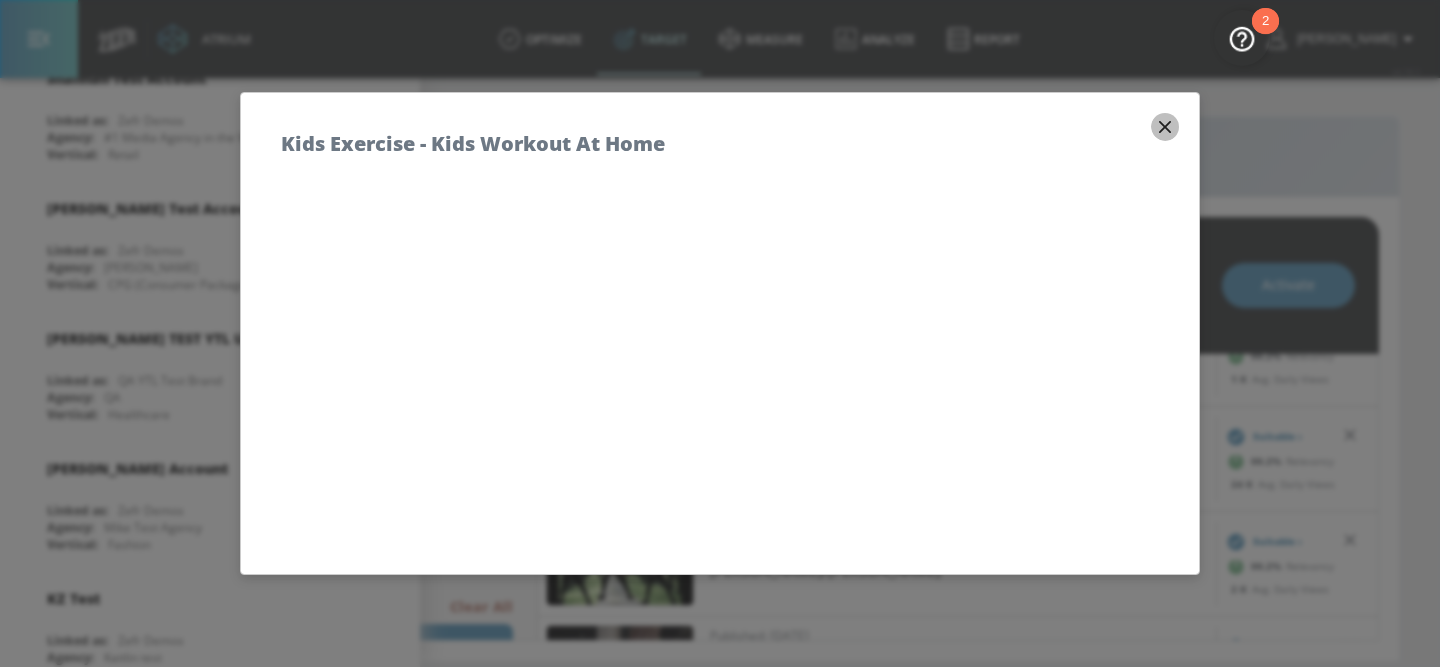 click 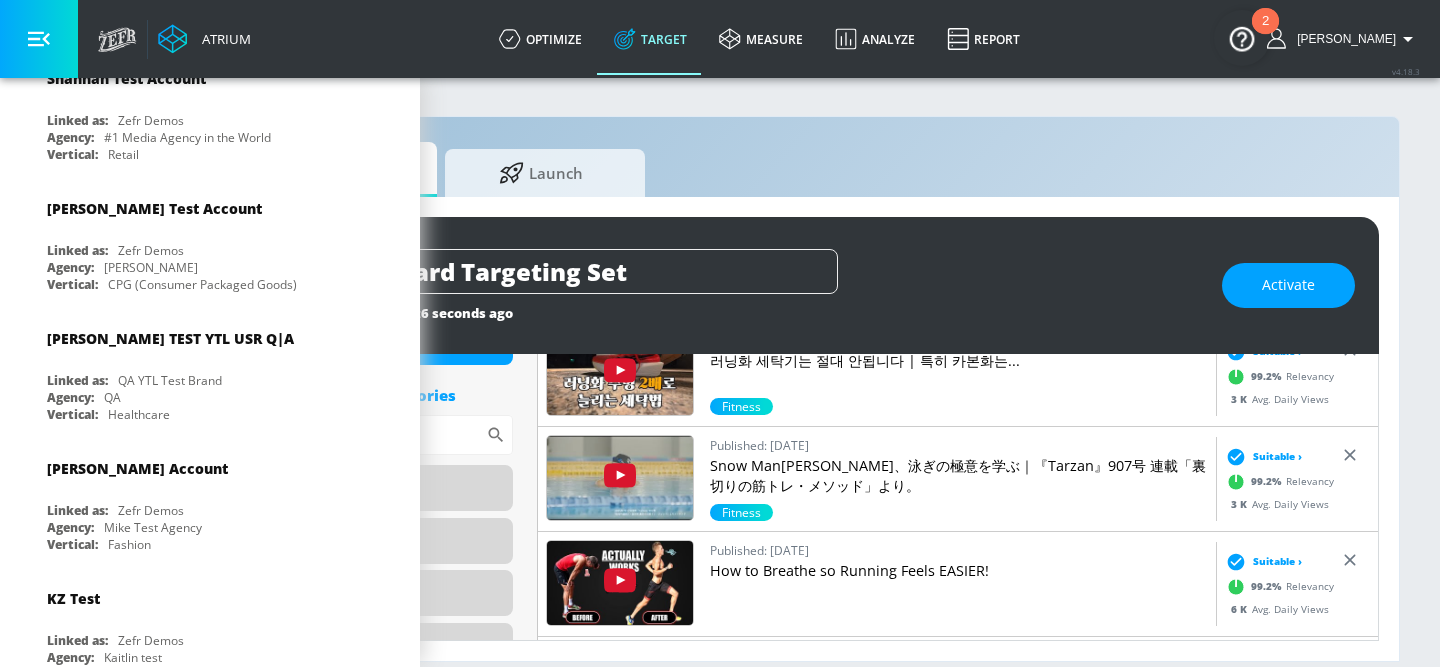 scroll, scrollTop: 800, scrollLeft: 0, axis: vertical 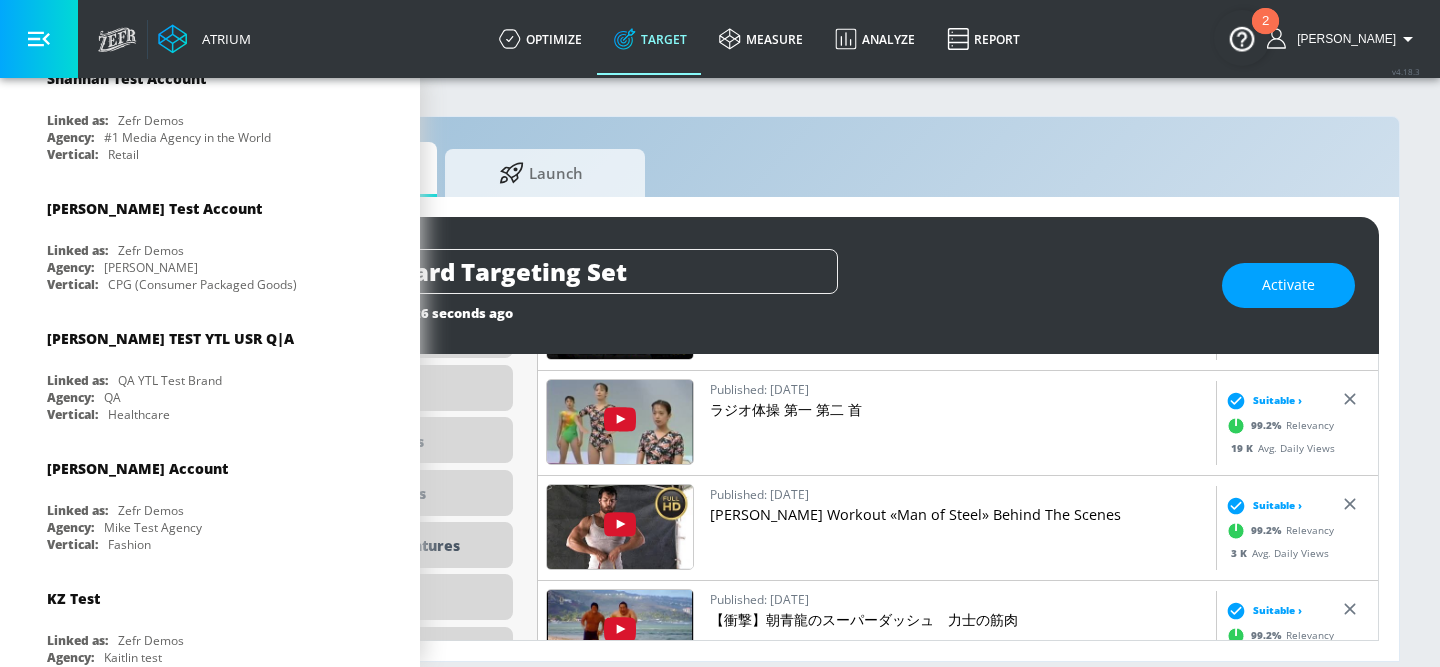 click on "Published: August 20, 2016 ラジオ体操 第一 第二 首" at bounding box center [959, 423] 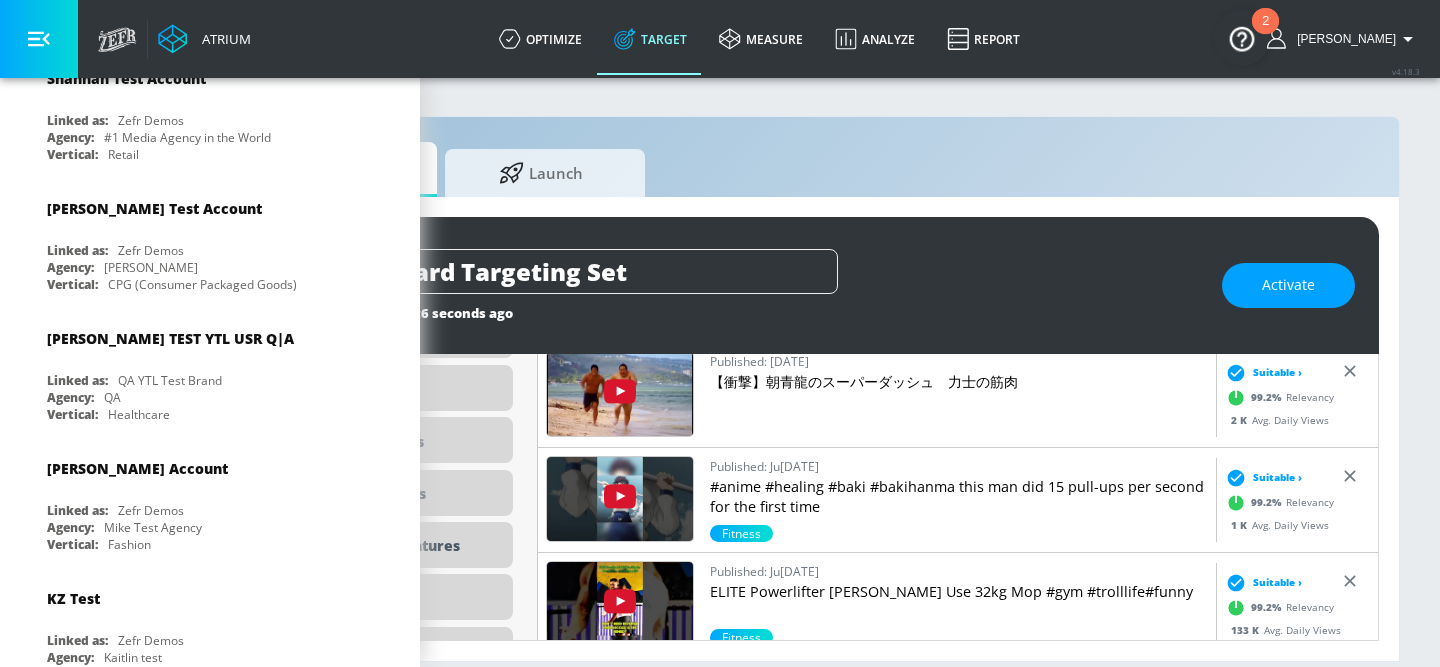 scroll, scrollTop: 4108, scrollLeft: 0, axis: vertical 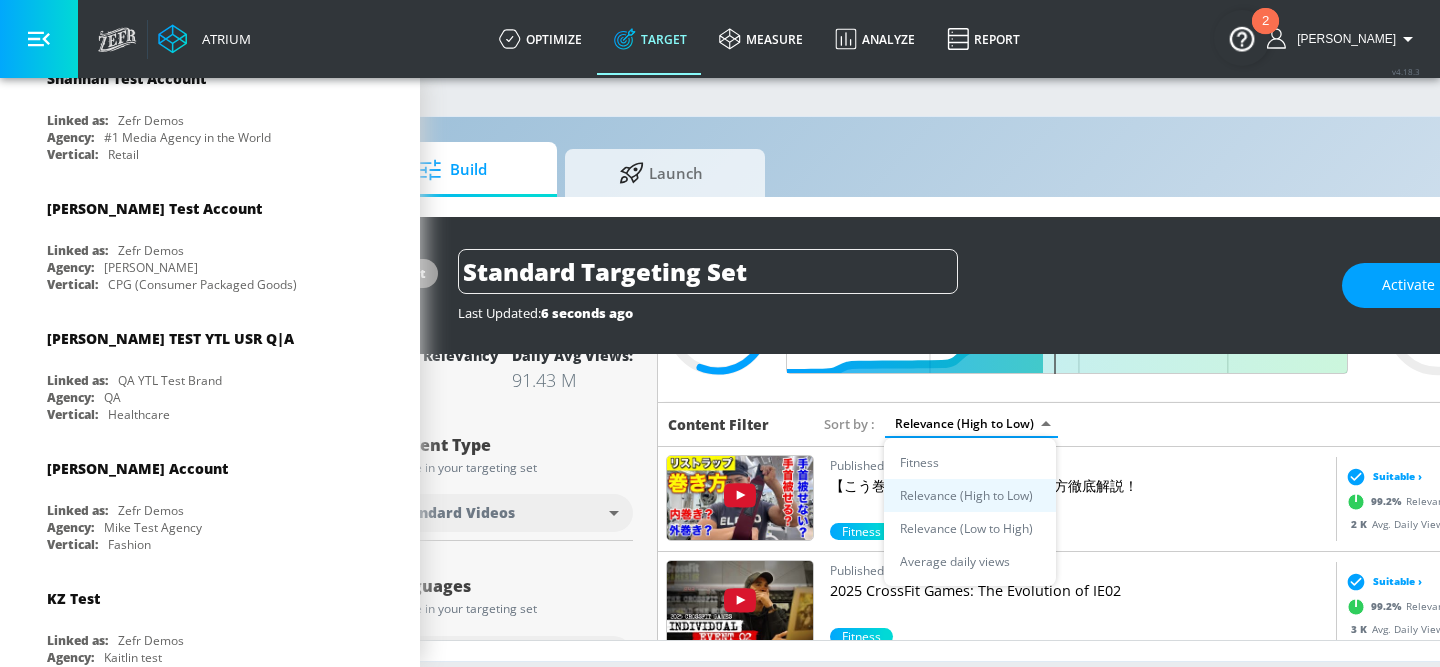 click on "Atrium optimize Target measure Analyze Report optimize Target measure Analyze Report v 4.18.3 [PERSON_NAME] Platform DV360:   Youtube DV360:   Youtube Advertiser Sort By A-Z asc ​ Add Account Parry Test Linked as: Zefr Demos Agency: Parry Test Vertical: Music [PERSON_NAME] Test Account 1 Linked as: Zefr Demos Agency: Zefr Vertical: Other alicyn test Linked as: Zefr Demos Agency: alicyn test Vertical: Healthcare [PERSON_NAME] Test Linked as: Zefr Demos Agency: Kelsey Test Vertical: CPG (Consumer Packaged Goods) Test Linked as: Zefr Demos Agency: Test Vertical: Travel [PERSON_NAME] TEST Linked as: Zefr Demos Agency: [PERSON_NAME] TEST Vertical: Other [PERSON_NAME] Test Account Linked as: Zefr Demos Agency: #1 Media Agency in the World Vertical: Retail [PERSON_NAME] C Test Account Linked as: Zefr Demos Agency: [PERSON_NAME] Vertical: CPG (Consumer Packaged Goods) [PERSON_NAME] YTL USR Q|A Linked as: QA YTL Test Brand Agency: QA Vertical: Healthcare [PERSON_NAME] Account Linked as: Zefr Demos Agency: [PERSON_NAME] Test Agency Vertical: Fashion KZ Test  Linked as:" at bounding box center (596, 333) 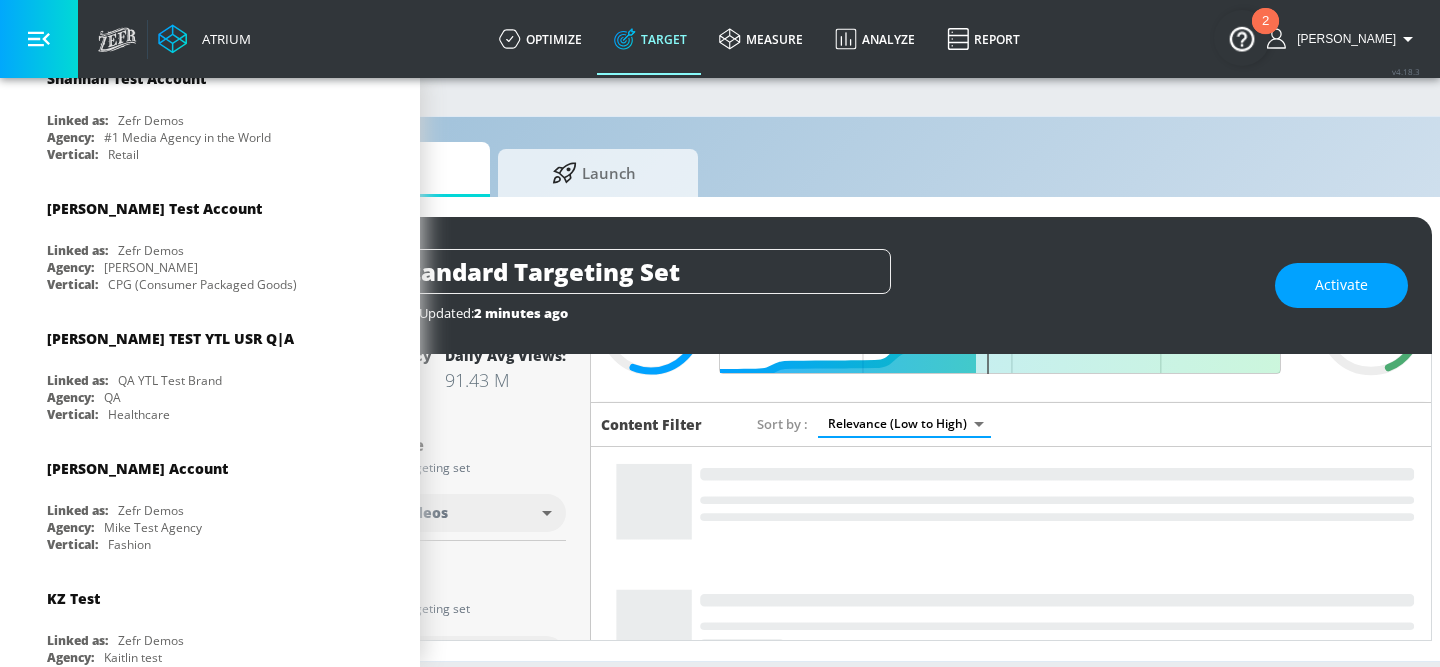 scroll, scrollTop: 0, scrollLeft: 244, axis: horizontal 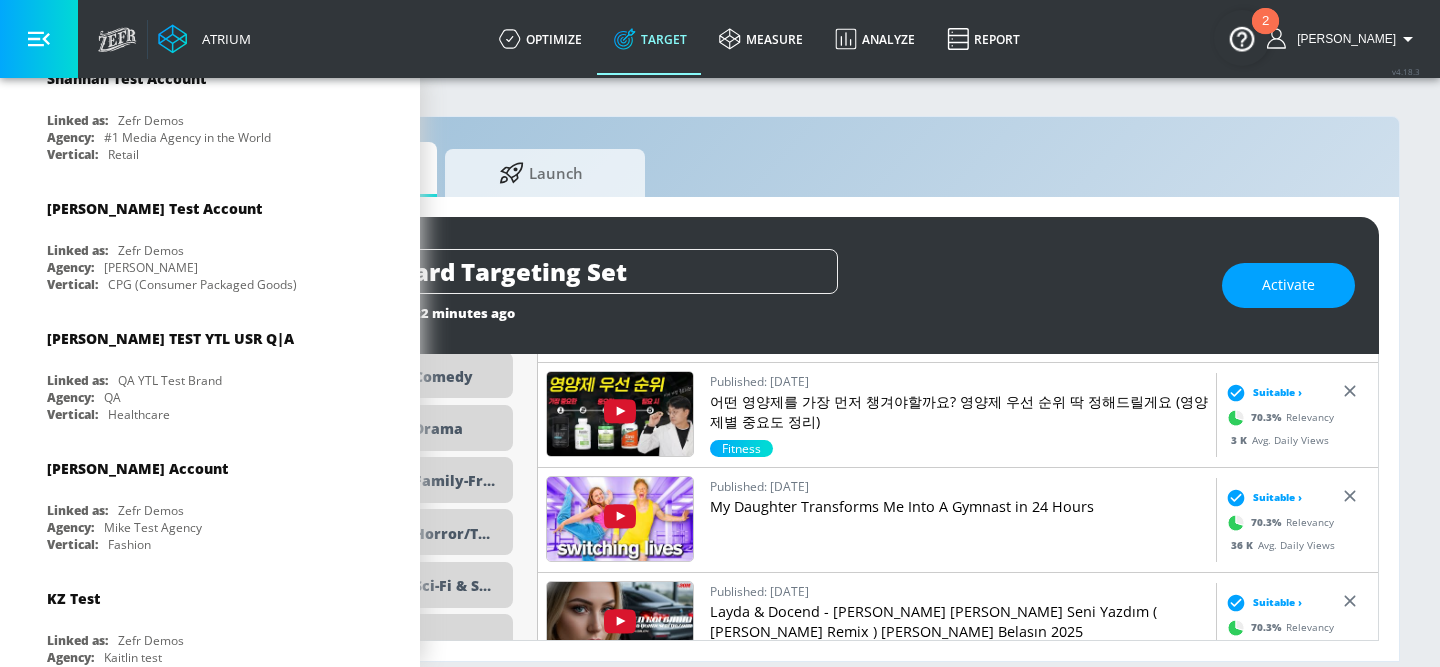 click on "My Daughter Transforms Me Into A Gymnast in 24 Hours" at bounding box center [959, 507] 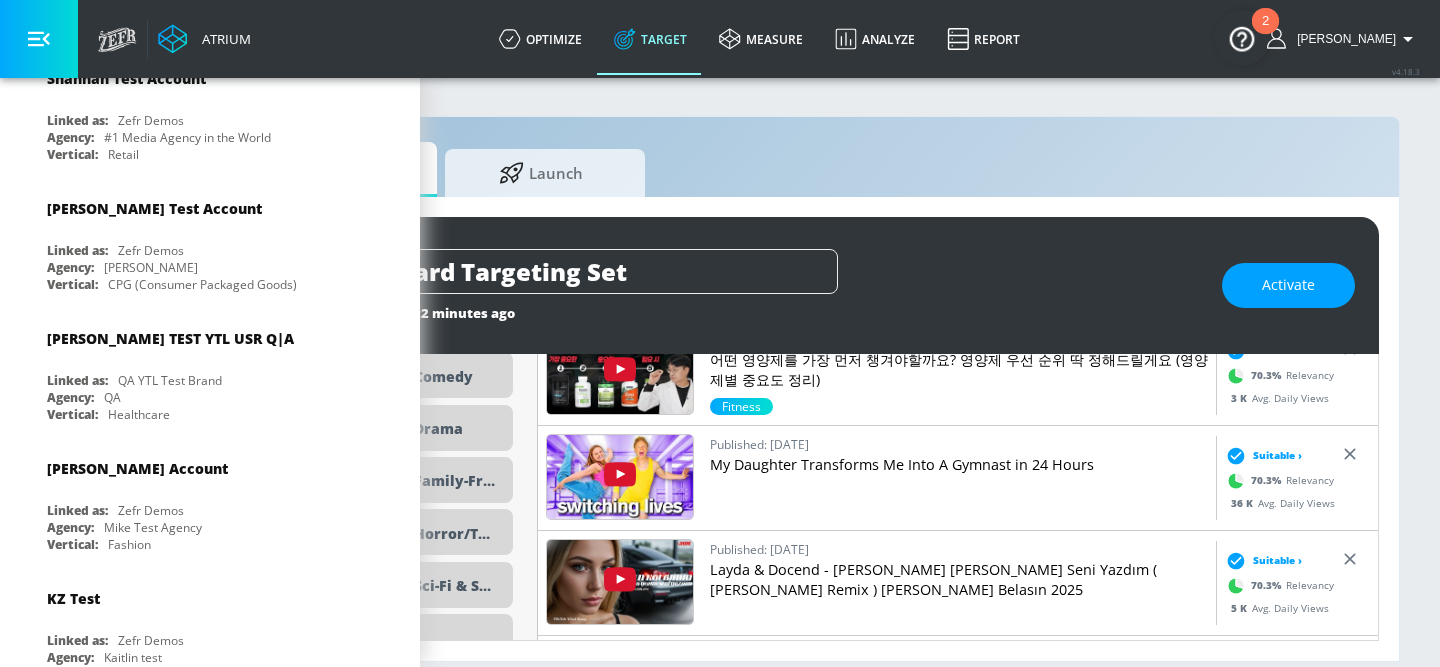 scroll, scrollTop: 4108, scrollLeft: 0, axis: vertical 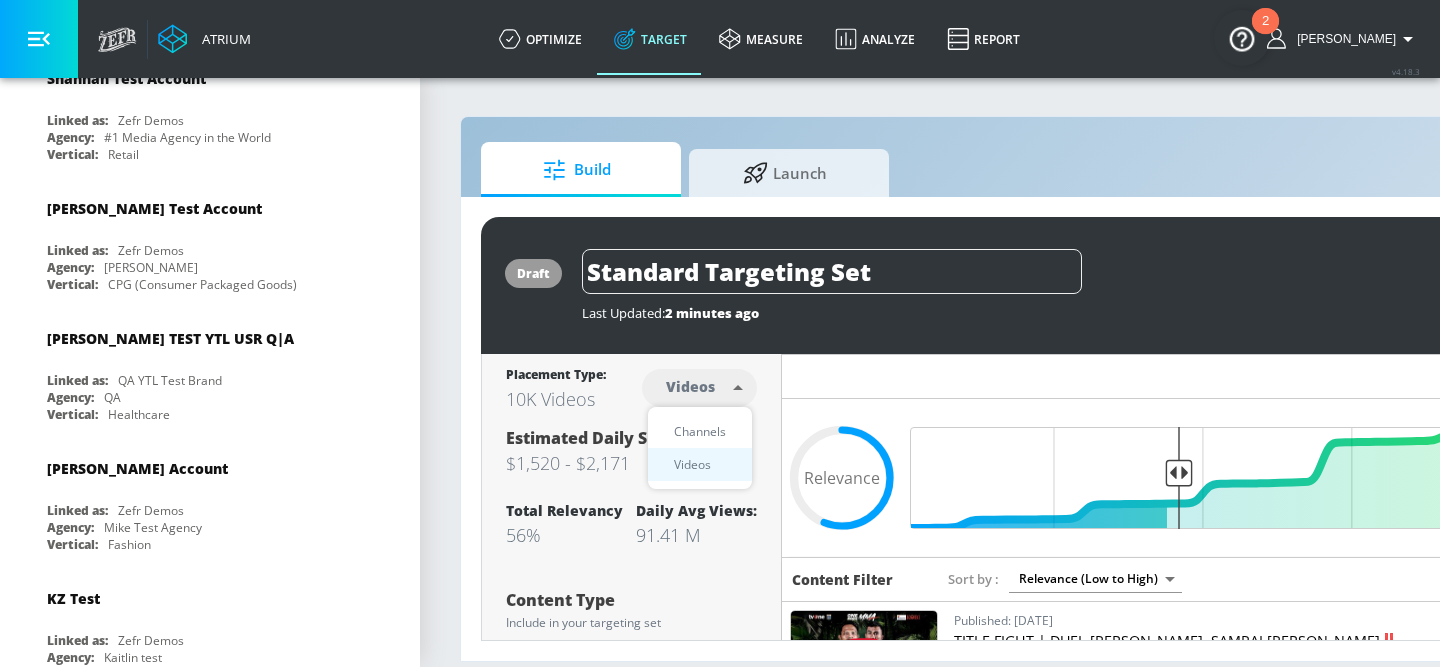 click on "Atrium optimize Target measure Analyze Report optimize Target measure Analyze Report v 4.18.3 [PERSON_NAME] Platform DV360:   Youtube DV360:   Youtube Advertiser Sort By A-Z asc ​ Add Account Parry Test Linked as: Zefr Demos Agency: Parry Test Vertical: Music [PERSON_NAME] Test Account 1 Linked as: Zefr Demos Agency: Zefr Vertical: Other alicyn test Linked as: Zefr Demos Agency: alicyn test Vertical: Healthcare [PERSON_NAME] Test Linked as: Zefr Demos Agency: Kelsey Test Vertical: CPG (Consumer Packaged Goods) Test Linked as: Zefr Demos Agency: Test Vertical: Travel [PERSON_NAME] TEST Linked as: Zefr Demos Agency: [PERSON_NAME] TEST Vertical: Other [PERSON_NAME] Test Account Linked as: Zefr Demos Agency: #1 Media Agency in the World Vertical: Retail [PERSON_NAME] C Test Account Linked as: Zefr Demos Agency: [PERSON_NAME] Vertical: CPG (Consumer Packaged Goods) [PERSON_NAME] YTL USR Q|A Linked as: QA YTL Test Brand Agency: QA Vertical: Healthcare [PERSON_NAME] Account Linked as: Zefr Demos Agency: [PERSON_NAME] Test Agency Vertical: Fashion KZ Test  Linked as:" at bounding box center [720, 333] 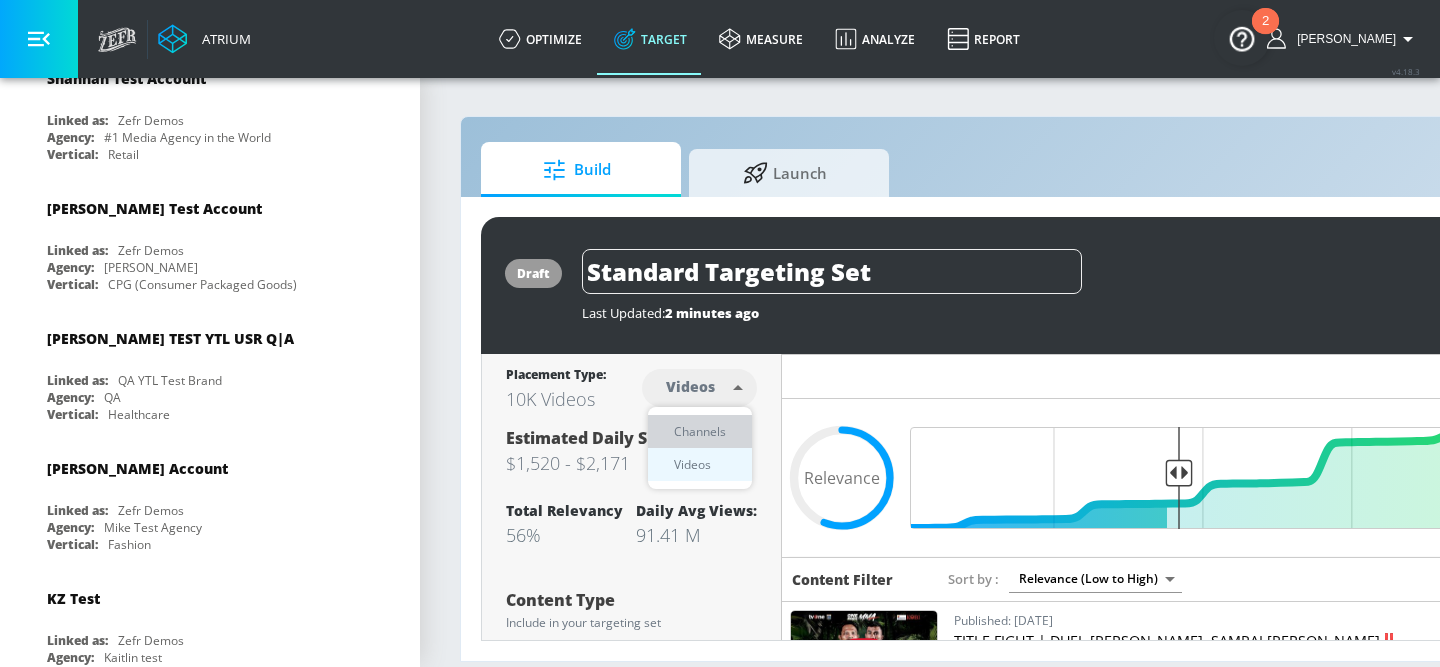 click on "Channels" at bounding box center [700, 431] 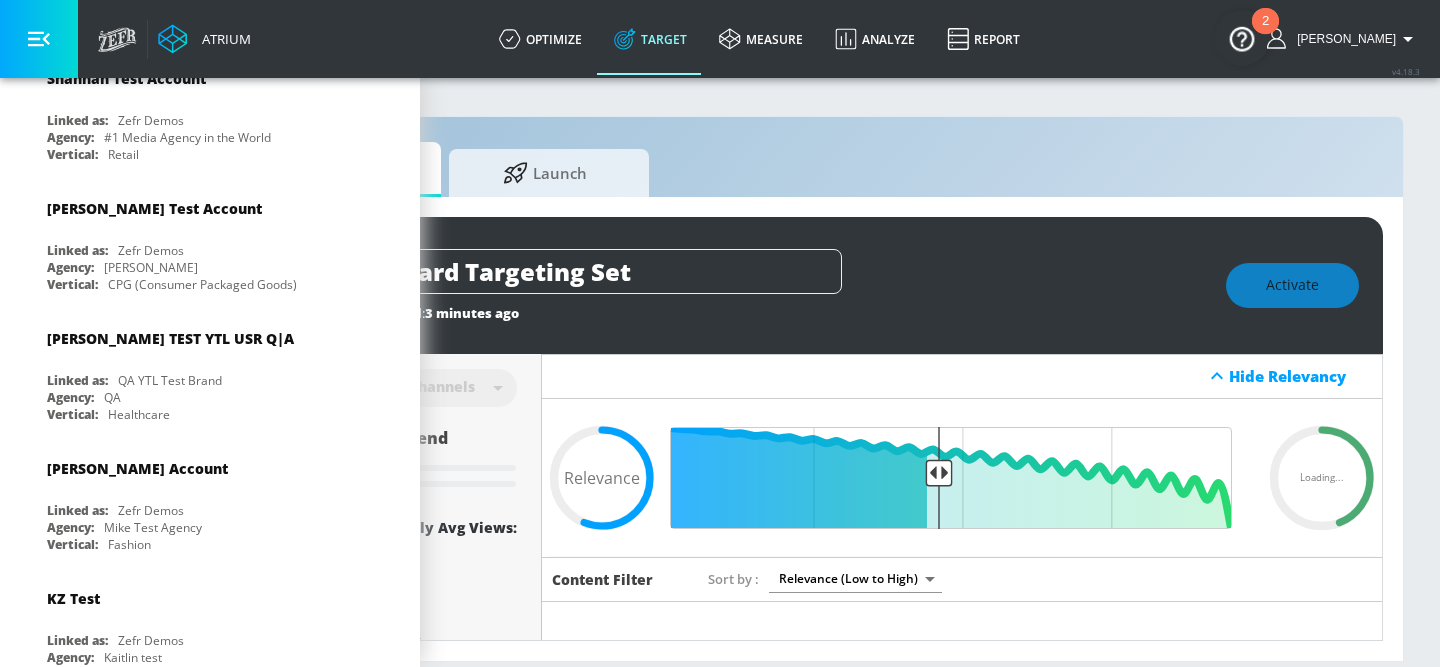 scroll, scrollTop: 0, scrollLeft: 244, axis: horizontal 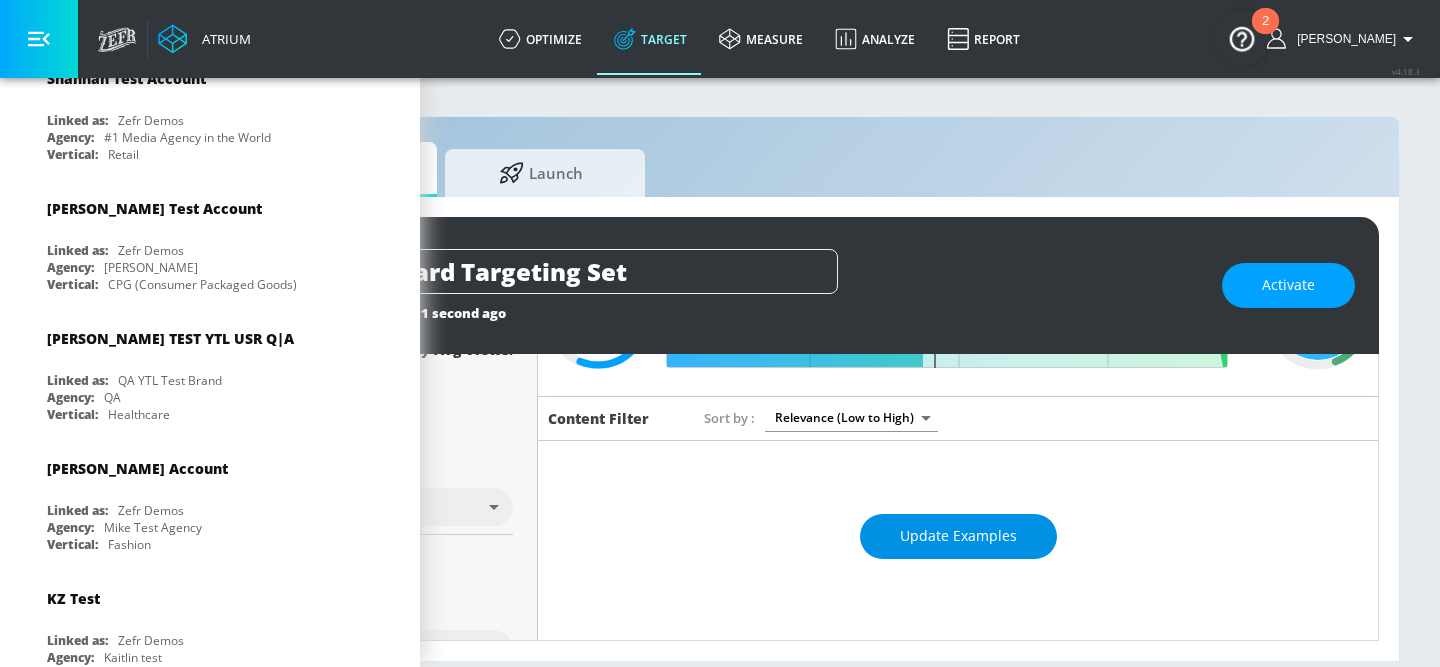 click on "Update Examples" at bounding box center (958, 536) 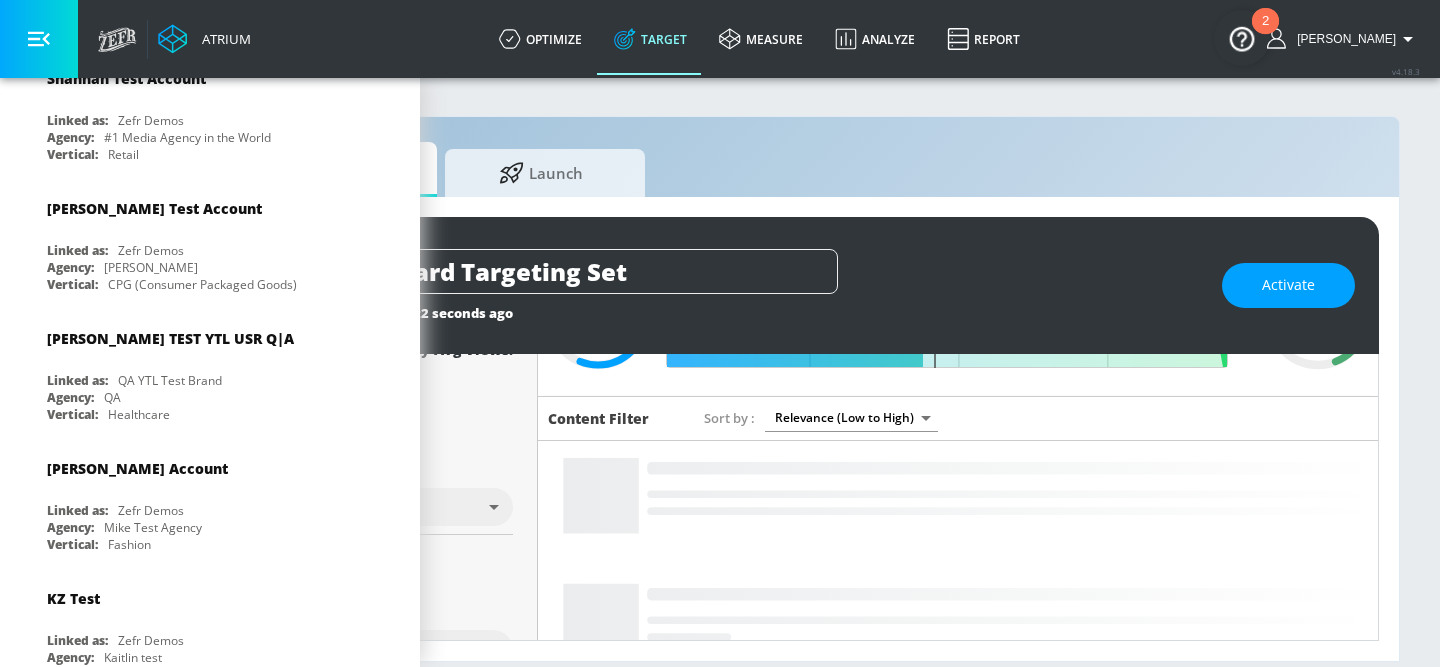 click on "Atrium optimize Target measure Analyze Report optimize Target measure Analyze Report v 4.18.3 [PERSON_NAME] Platform DV360:   Youtube DV360:   Youtube Advertiser Sort By A-Z asc ​ Add Account Parry Test Linked as: Zefr Demos Agency: Parry Test Vertical: Music [PERSON_NAME] Test Account 1 Linked as: Zefr Demos Agency: Zefr Vertical: Other alicyn test Linked as: Zefr Demos Agency: alicyn test Vertical: Healthcare [PERSON_NAME] Test Linked as: Zefr Demos Agency: Kelsey Test Vertical: CPG (Consumer Packaged Goods) Test Linked as: Zefr Demos Agency: Test Vertical: Travel [PERSON_NAME] TEST Linked as: Zefr Demos Agency: [PERSON_NAME] TEST Vertical: Other [PERSON_NAME] Test Account Linked as: Zefr Demos Agency: #1 Media Agency in the World Vertical: Retail [PERSON_NAME] C Test Account Linked as: Zefr Demos Agency: [PERSON_NAME] Vertical: CPG (Consumer Packaged Goods) [PERSON_NAME] YTL USR Q|A Linked as: QA YTL Test Brand Agency: QA Vertical: Healthcare [PERSON_NAME] Account Linked as: Zefr Demos Agency: [PERSON_NAME] Test Agency Vertical: Fashion KZ Test  Linked as:" at bounding box center (476, 333) 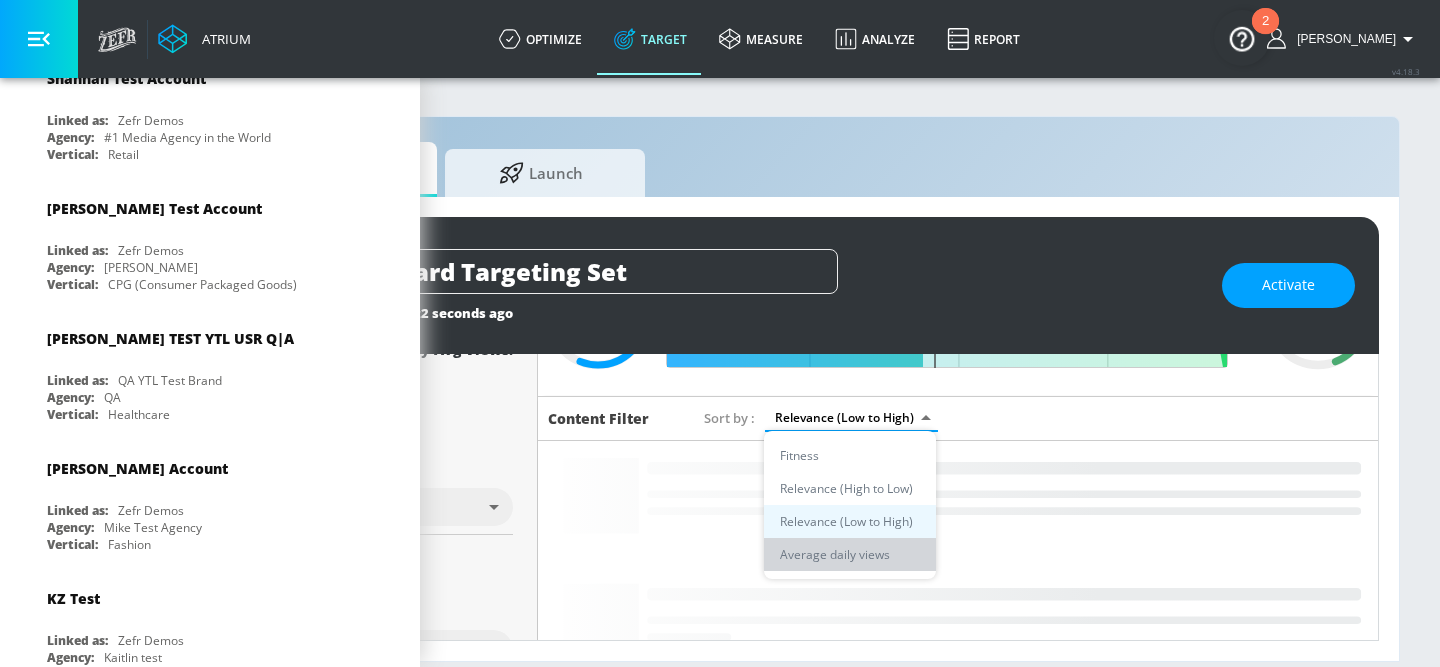 click on "Average daily views" at bounding box center (850, 554) 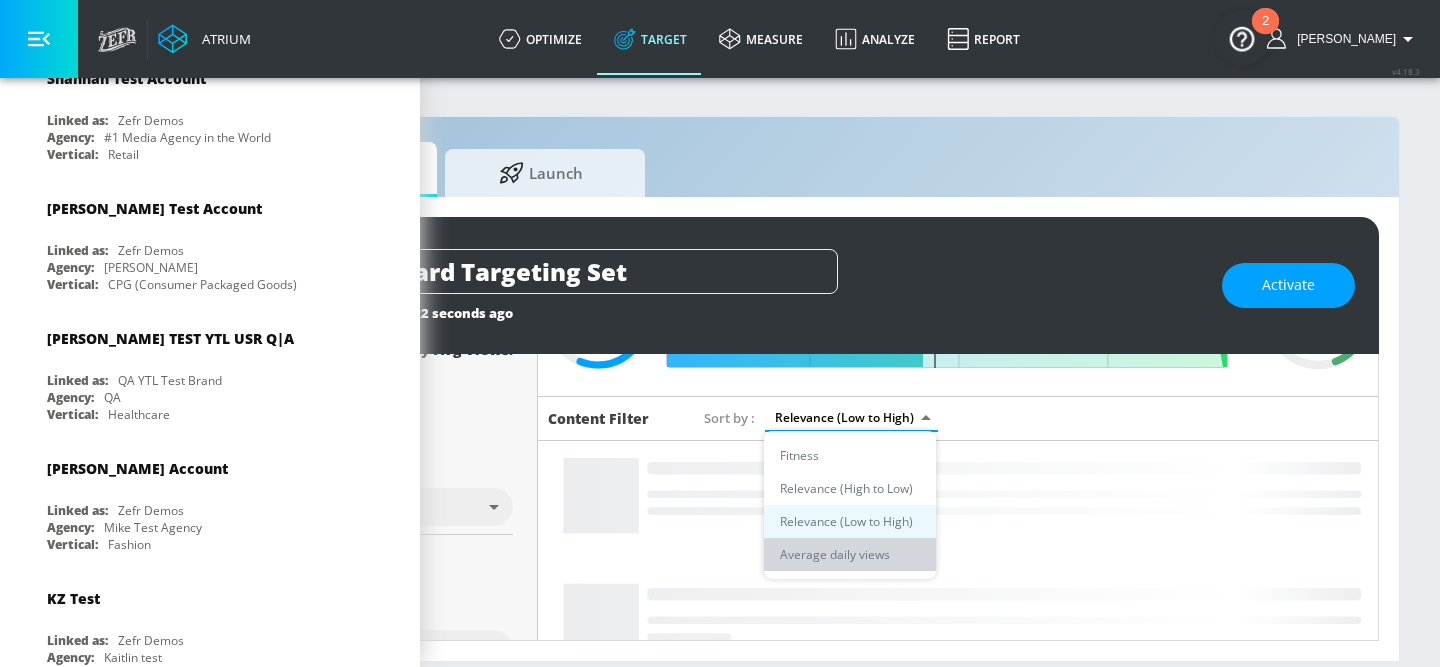 type on "avg_daily_views_last_7_days" 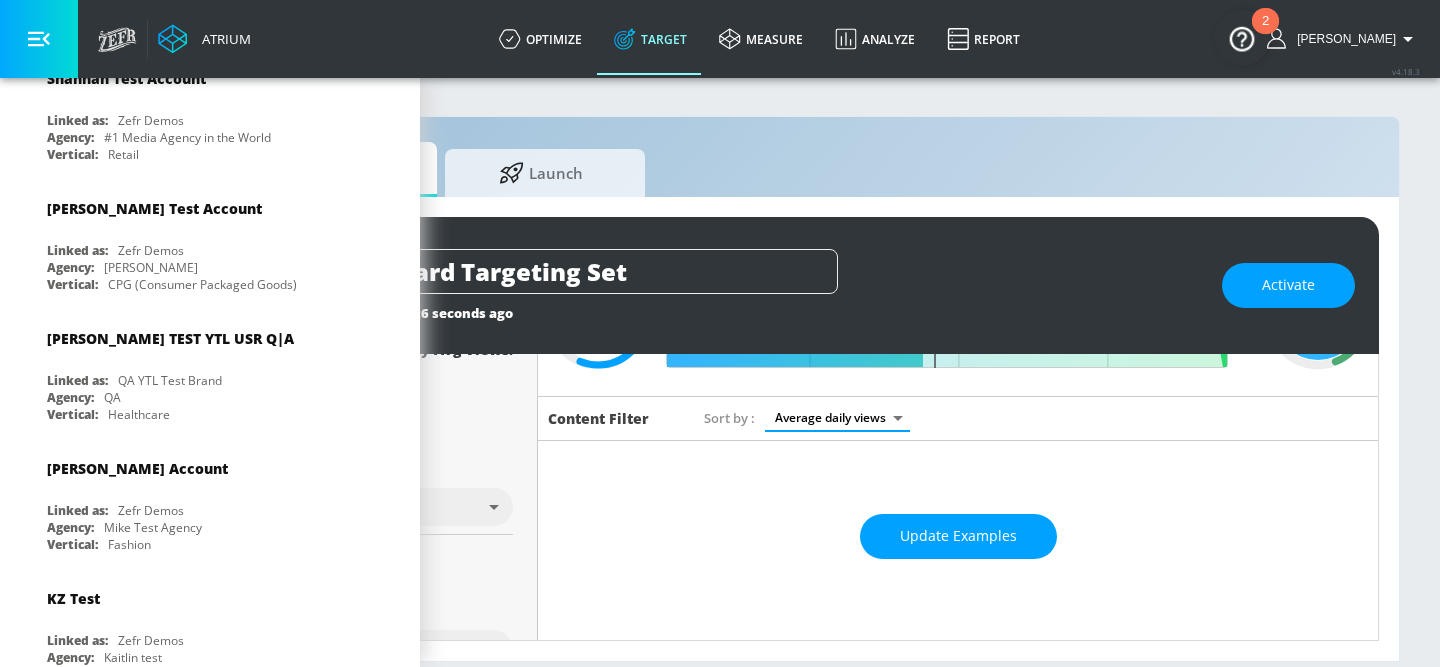 scroll, scrollTop: 0, scrollLeft: 0, axis: both 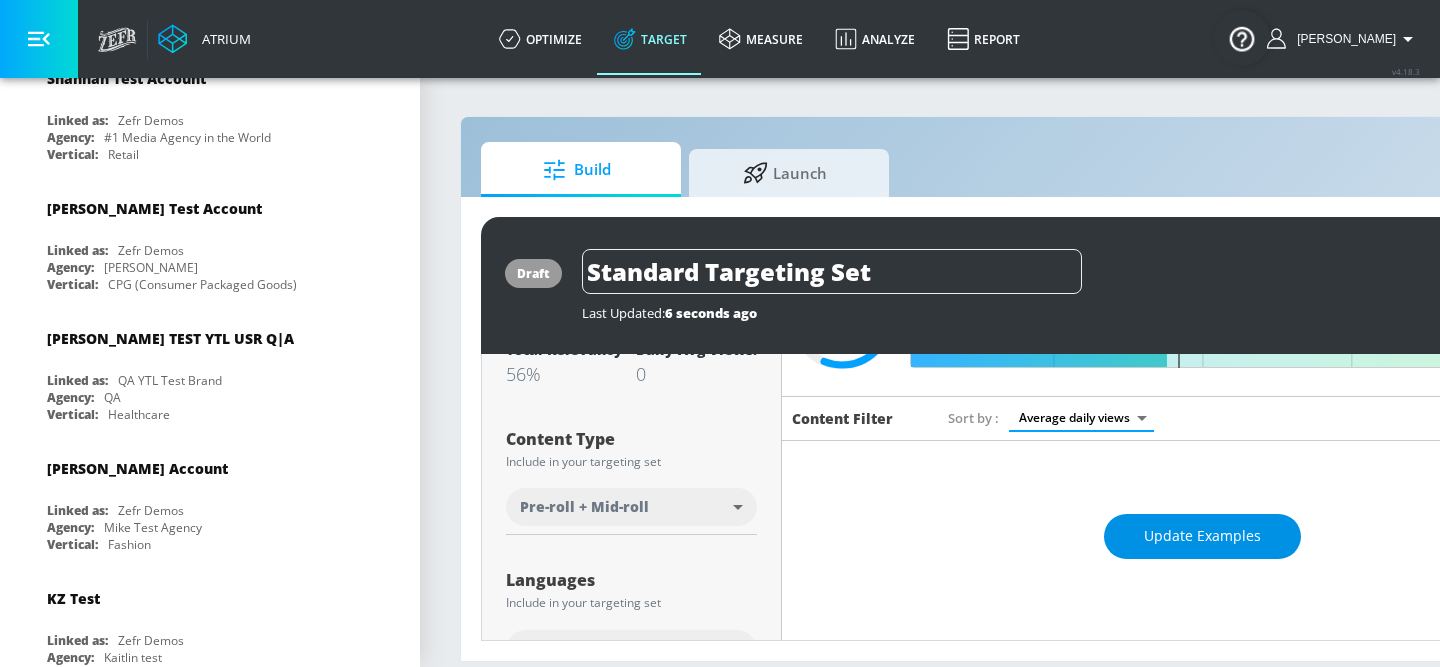 click on "Update Examples" at bounding box center (1202, 536) 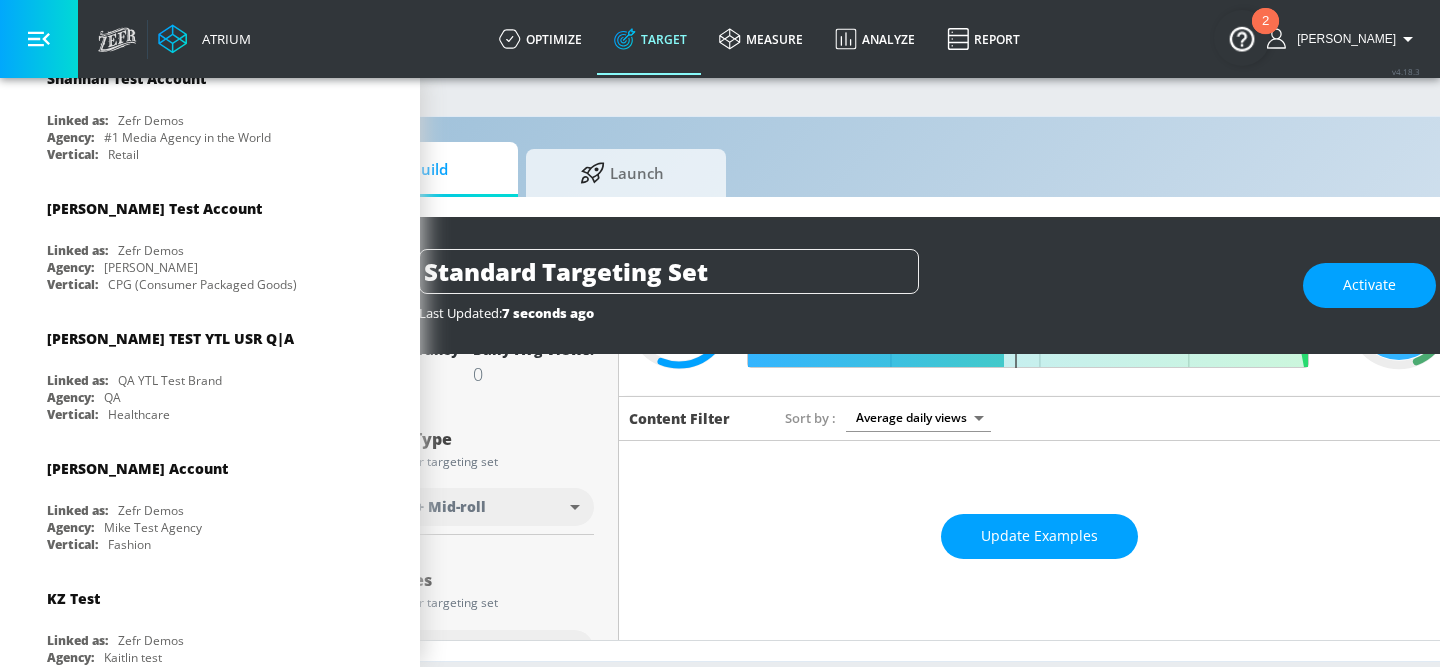 scroll, scrollTop: 0, scrollLeft: 191, axis: horizontal 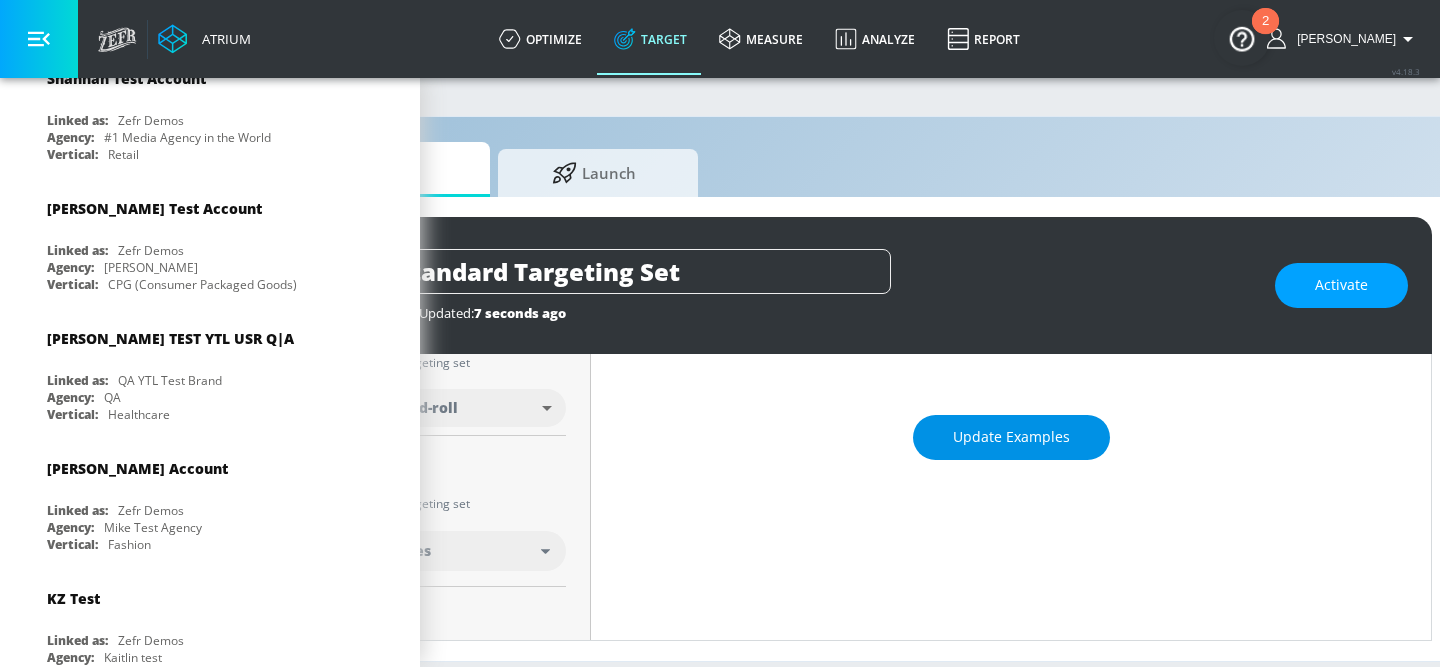 click on "Update Examples" at bounding box center (1011, 437) 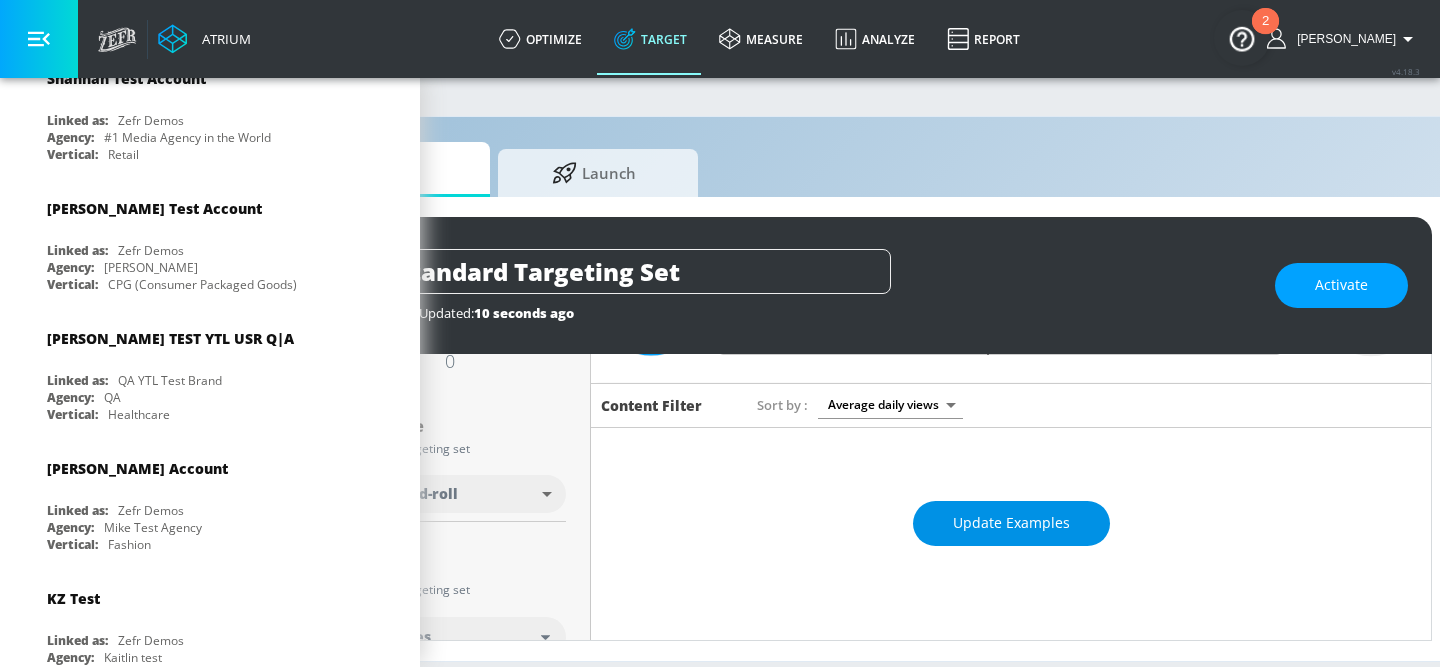 scroll, scrollTop: 178, scrollLeft: 0, axis: vertical 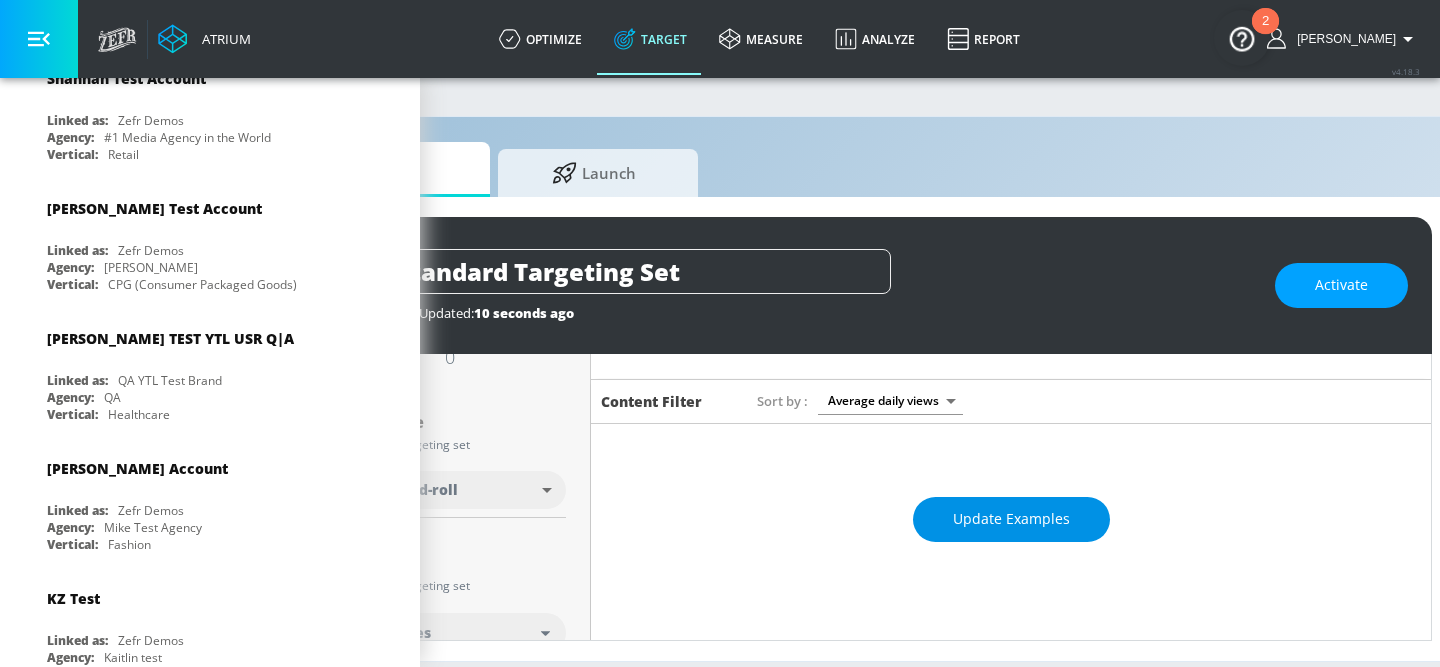 click on "Update Examples" at bounding box center [1011, 519] 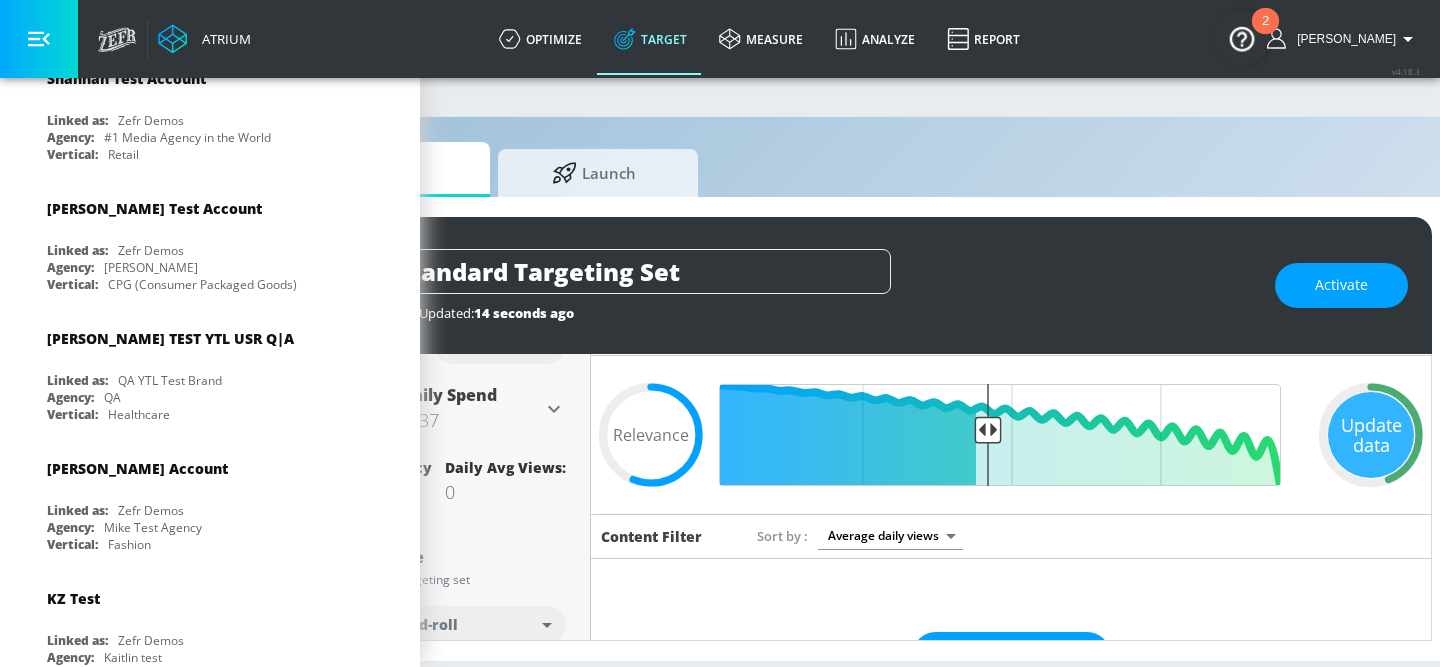 scroll, scrollTop: 116, scrollLeft: 0, axis: vertical 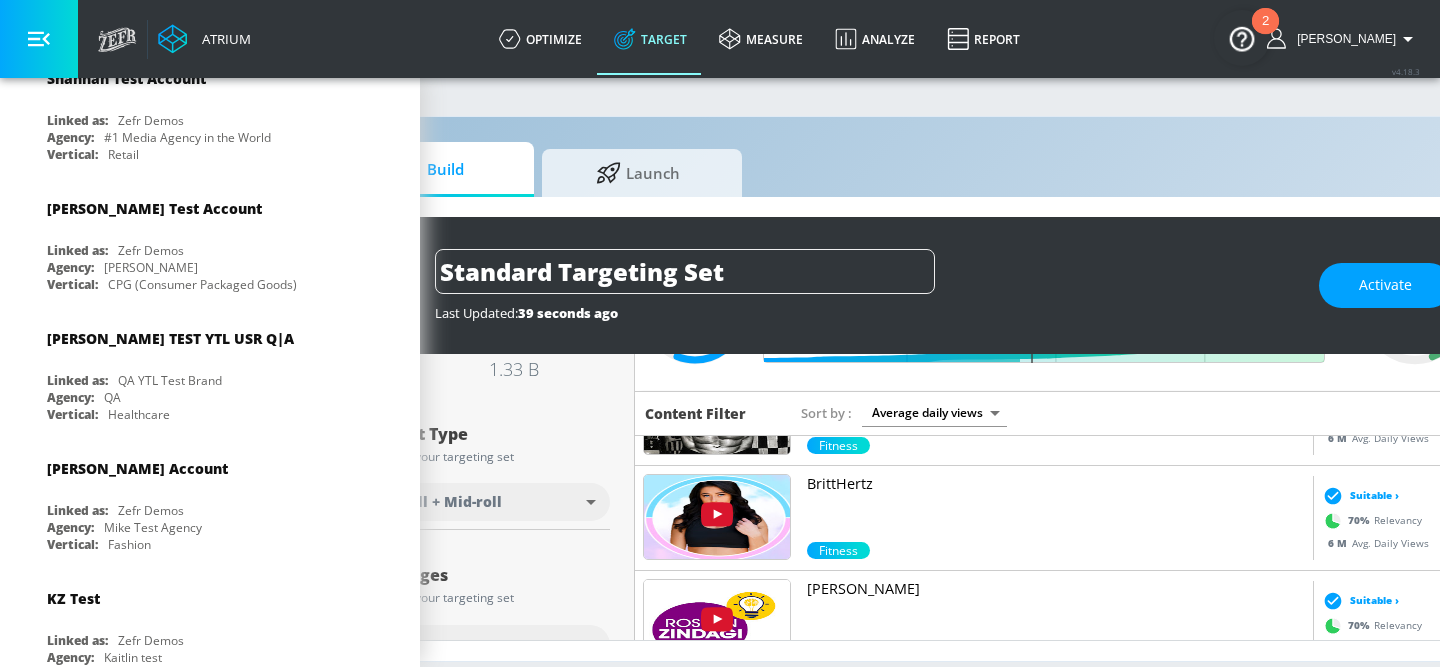 click on "BrittHertz" at bounding box center (1056, 484) 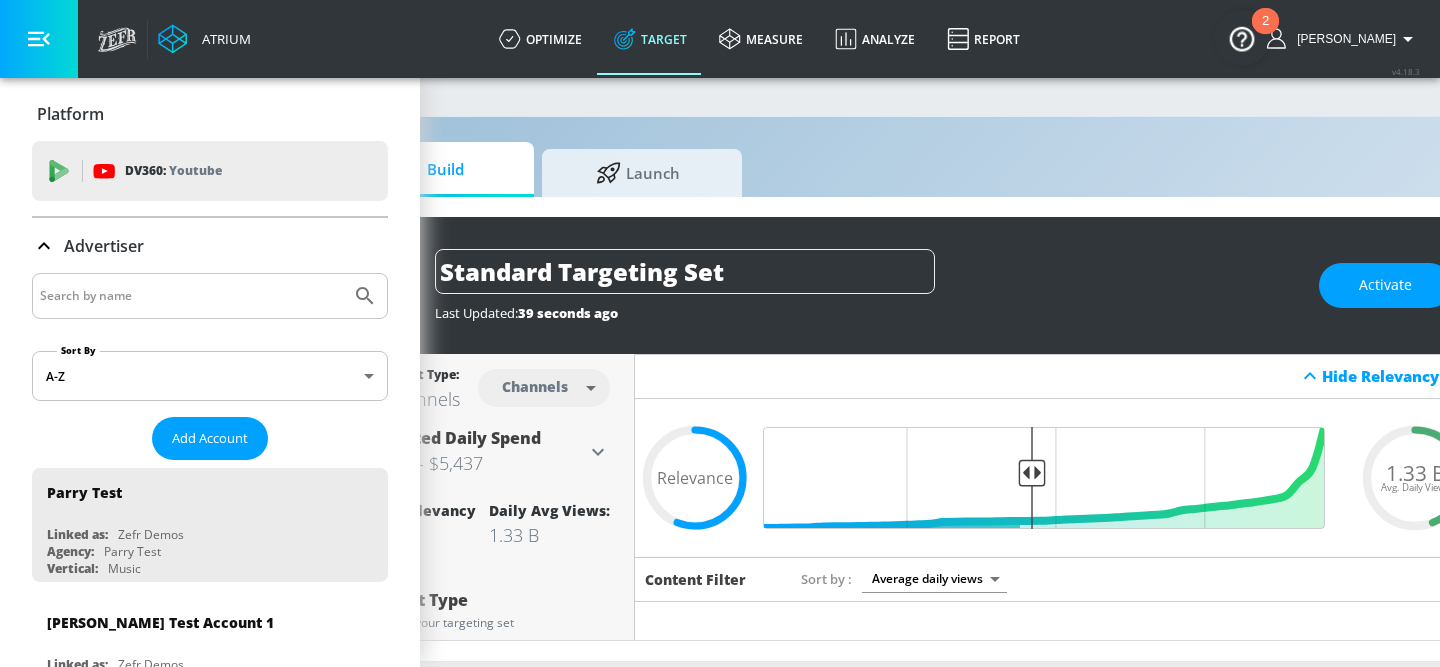scroll, scrollTop: 0, scrollLeft: 147, axis: horizontal 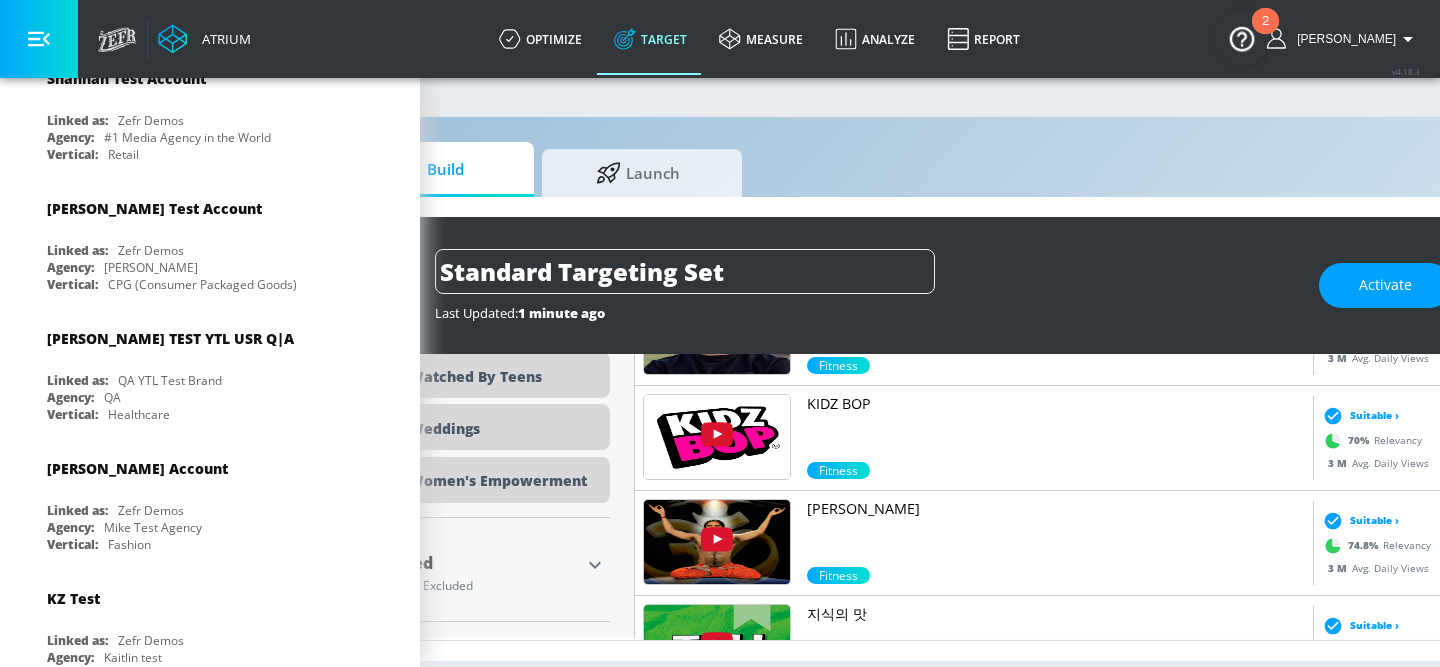 click on "KIDZ BOP" at bounding box center [1056, 404] 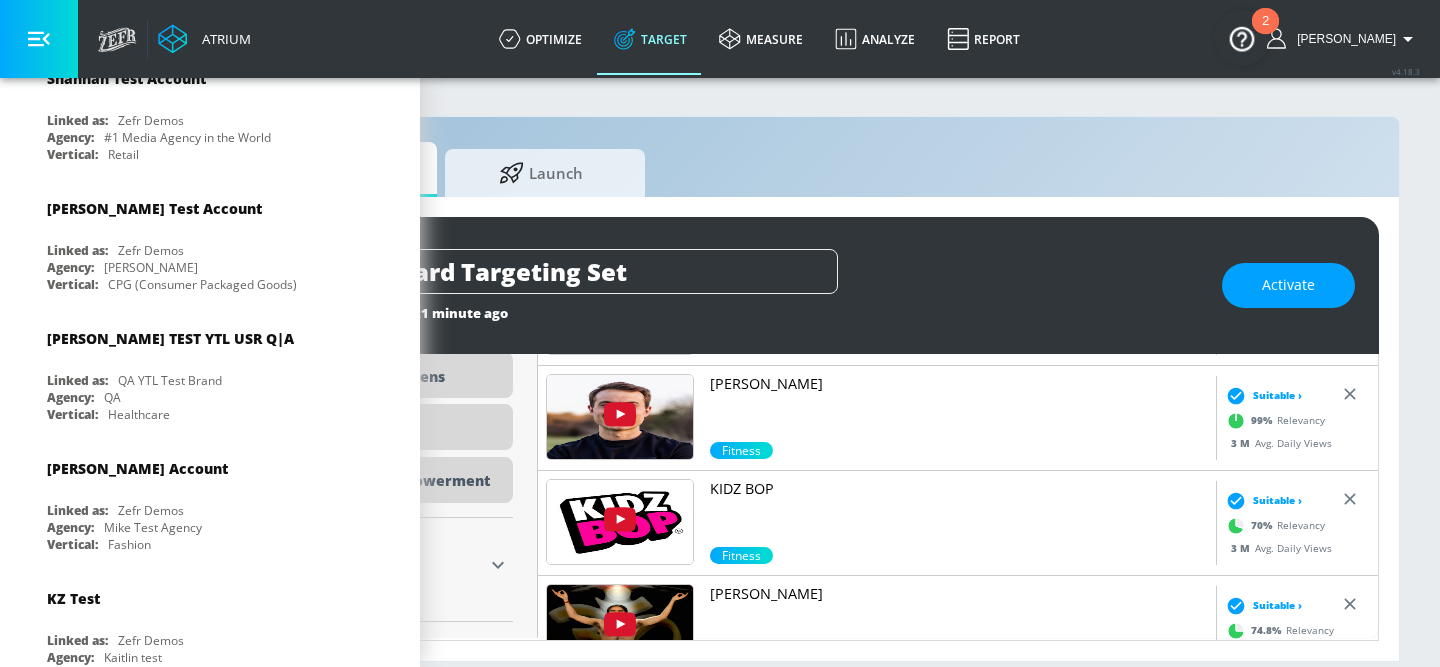 scroll, scrollTop: 3017, scrollLeft: 0, axis: vertical 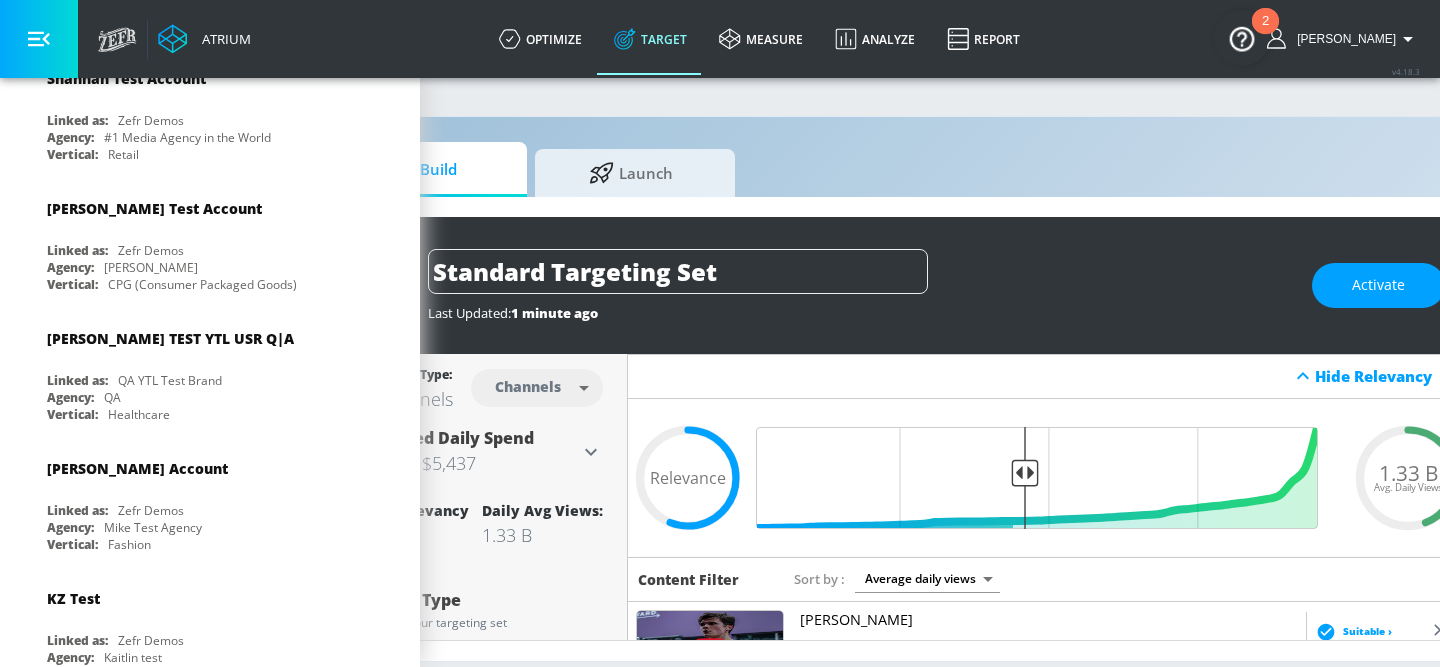 click on "Atrium optimize Target measure Analyze Report optimize Target measure Analyze Report v 4.18.3 [PERSON_NAME] Platform DV360:   Youtube DV360:   Youtube Advertiser Sort By A-Z asc ​ Add Account Parry Test Linked as: Zefr Demos Agency: Parry Test Vertical: Music [PERSON_NAME] Test Account 1 Linked as: Zefr Demos Agency: Zefr Vertical: Other alicyn test Linked as: Zefr Demos Agency: alicyn test Vertical: Healthcare [PERSON_NAME] Test Linked as: Zefr Demos Agency: Kelsey Test Vertical: CPG (Consumer Packaged Goods) Test Linked as: Zefr Demos Agency: Test Vertical: Travel [PERSON_NAME] TEST Linked as: Zefr Demos Agency: [PERSON_NAME] TEST Vertical: Other [PERSON_NAME] Test Account Linked as: Zefr Demos Agency: #1 Media Agency in the World Vertical: Retail [PERSON_NAME] C Test Account Linked as: Zefr Demos Agency: [PERSON_NAME] Vertical: CPG (Consumer Packaged Goods) [PERSON_NAME] YTL USR Q|A Linked as: QA YTL Test Brand Agency: QA Vertical: Healthcare [PERSON_NAME] Account Linked as: Zefr Demos Agency: [PERSON_NAME] Test Agency Vertical: Fashion KZ Test  Linked as:" at bounding box center (566, 333) 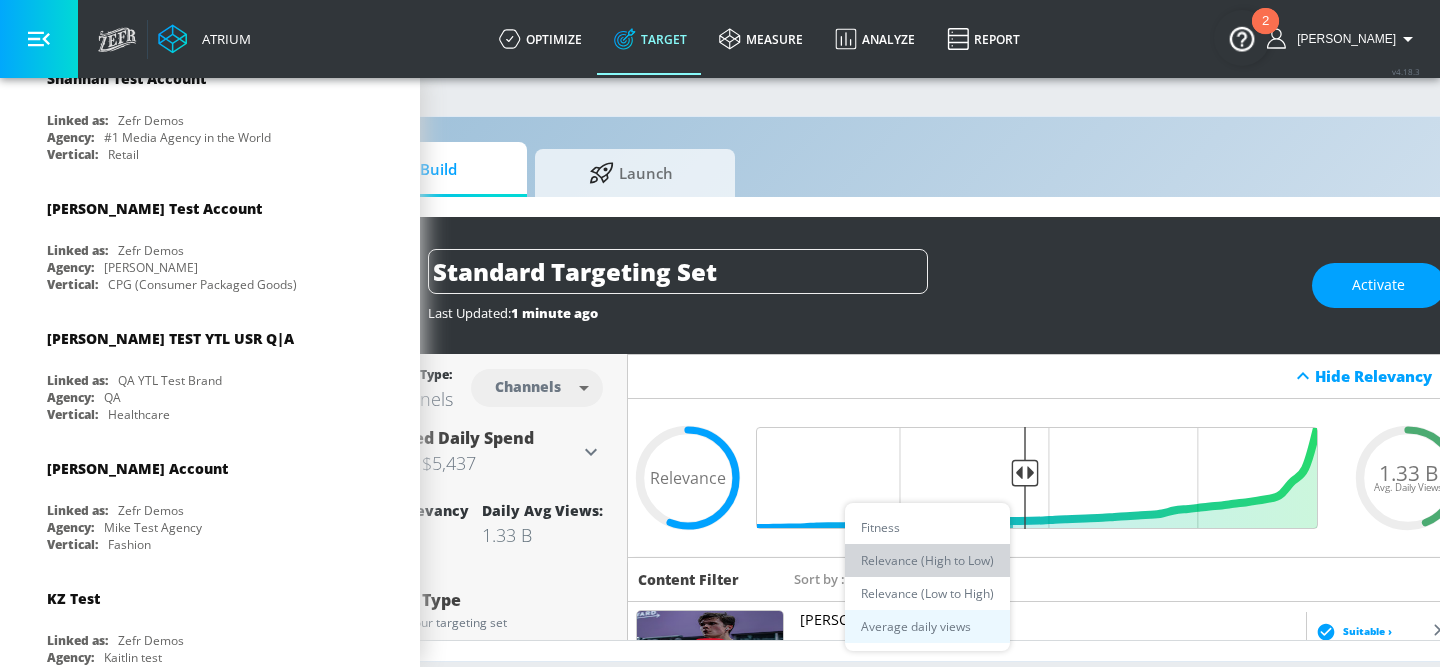 click on "Relevance (High to Low)" at bounding box center [927, 560] 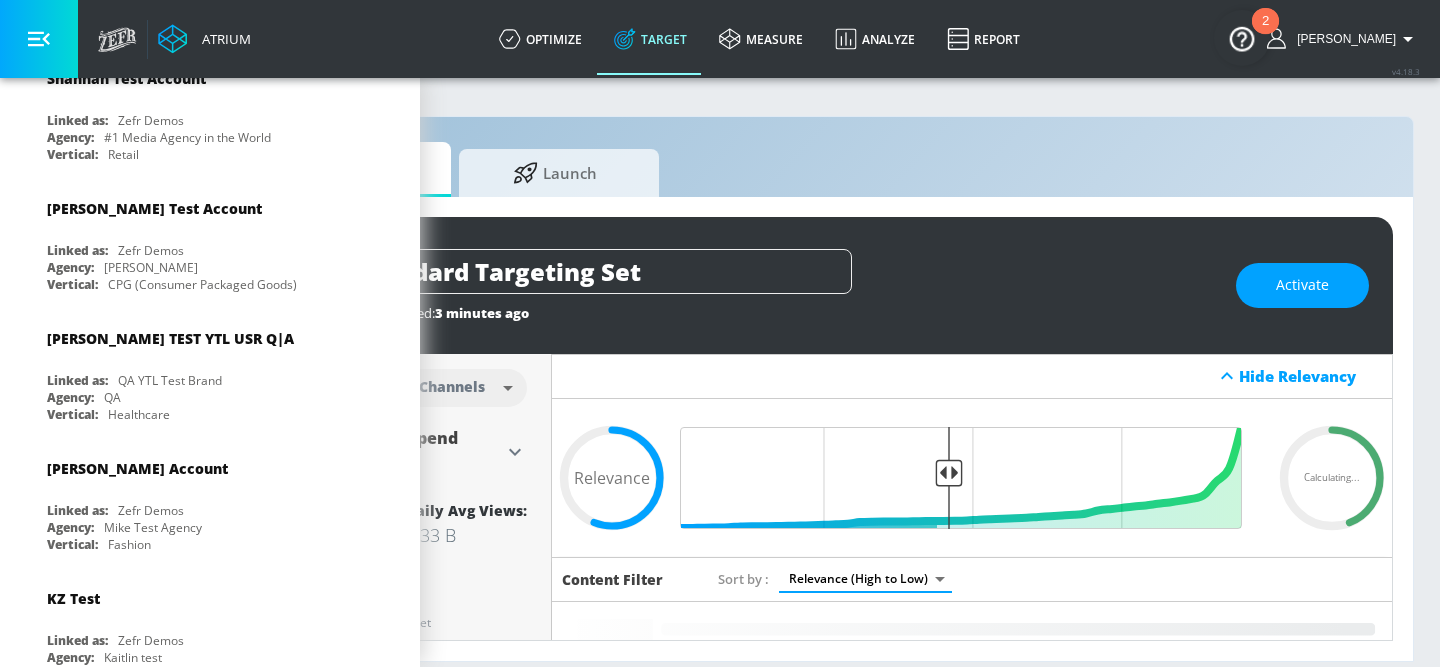 scroll, scrollTop: 0, scrollLeft: 244, axis: horizontal 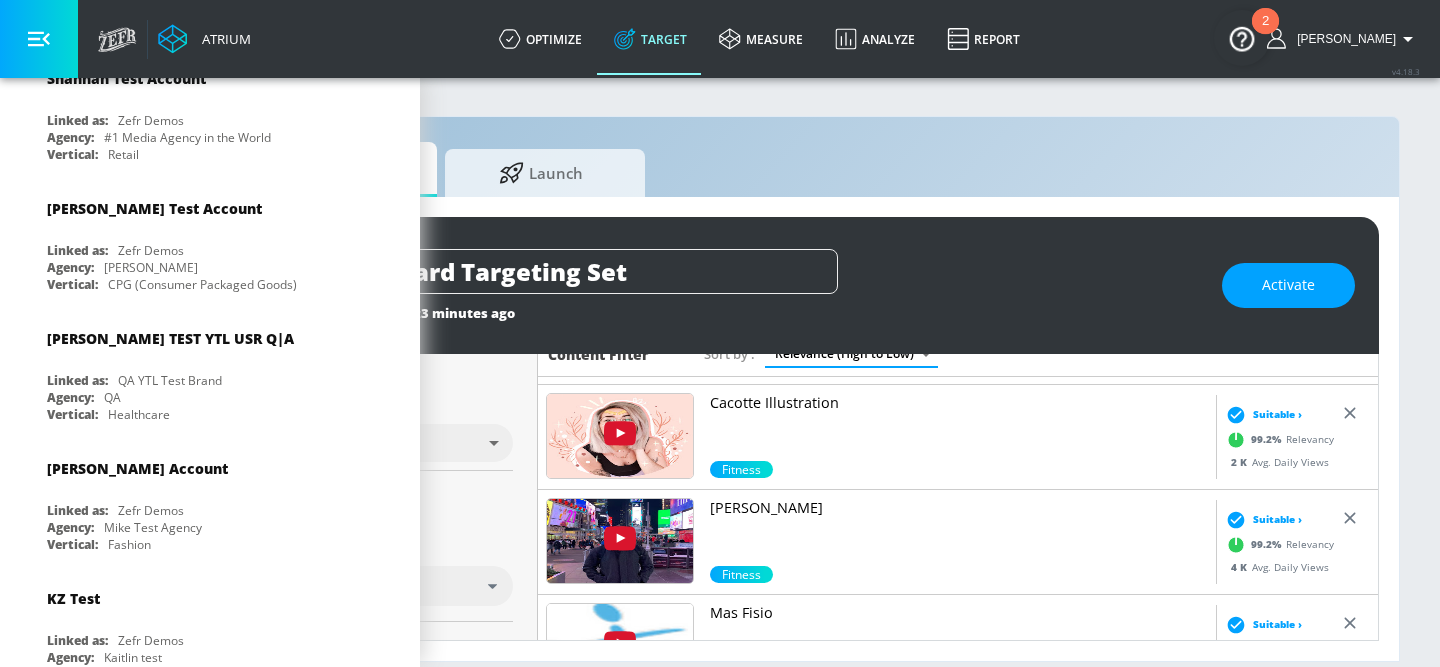 click at bounding box center (620, 436) 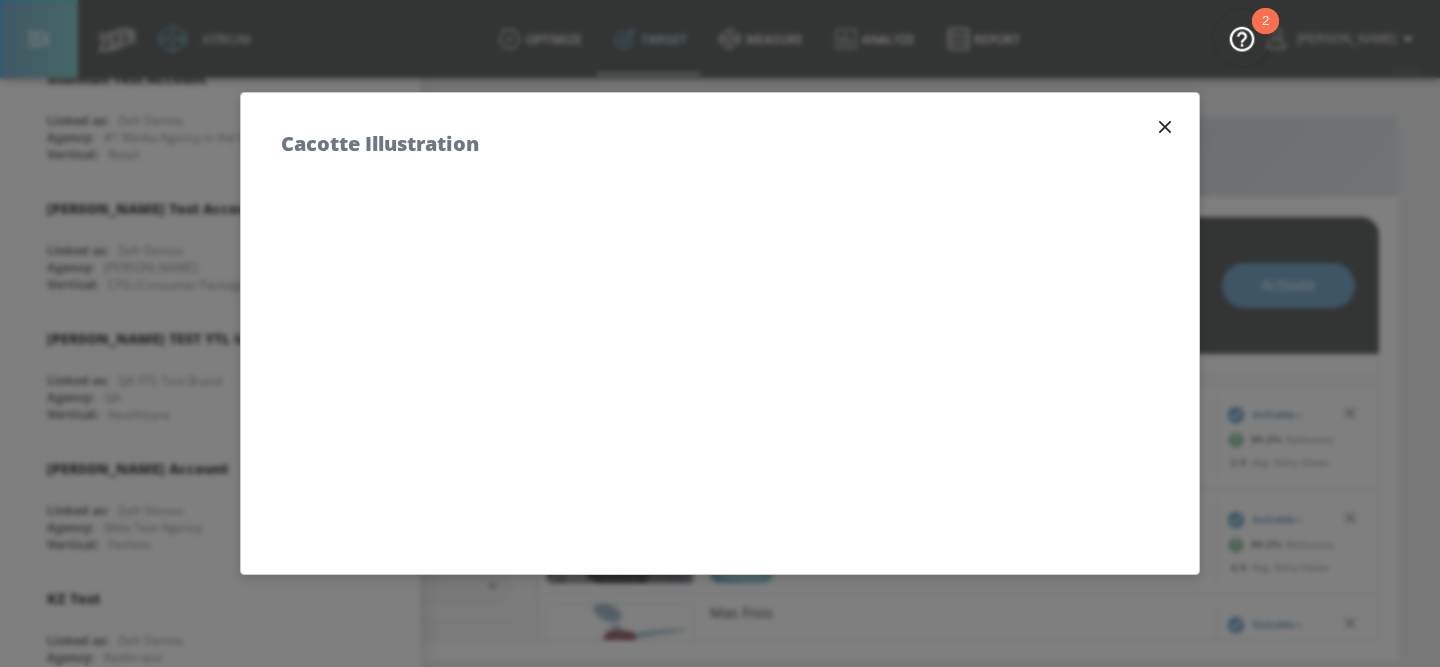 click 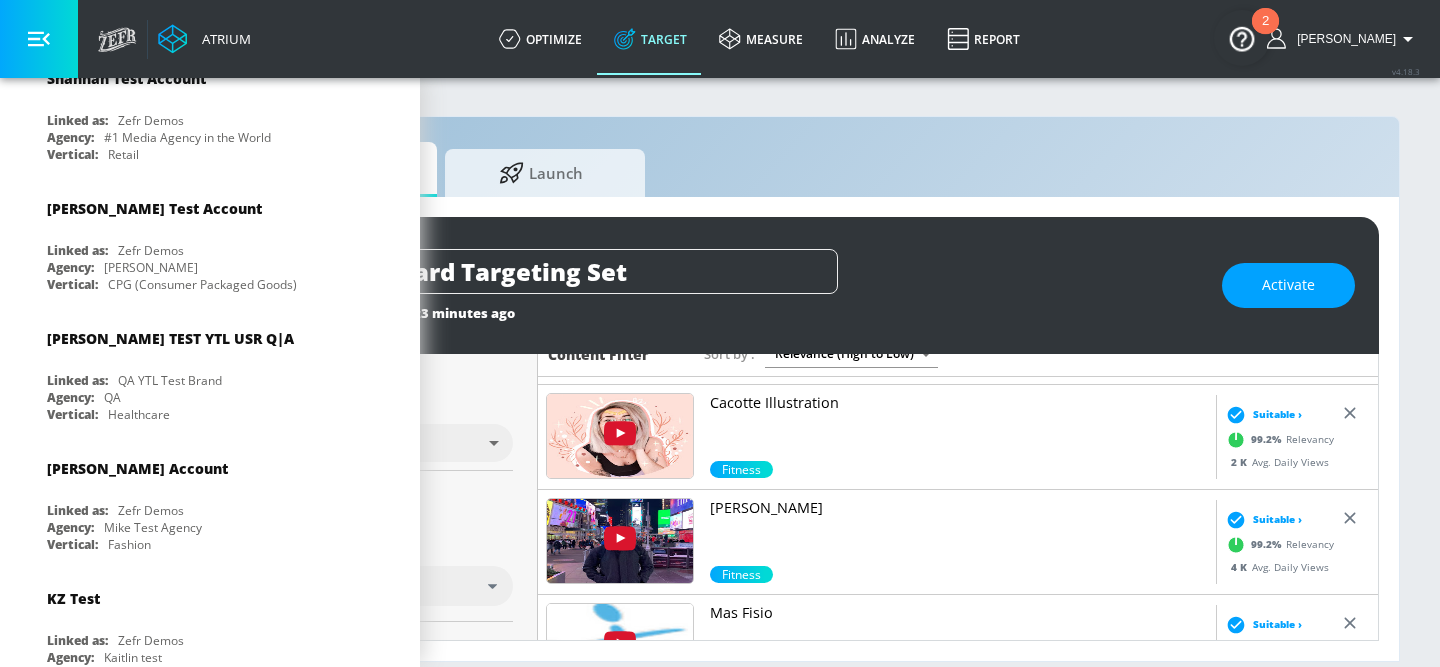 click on "Cacotte Illustration" at bounding box center [959, 403] 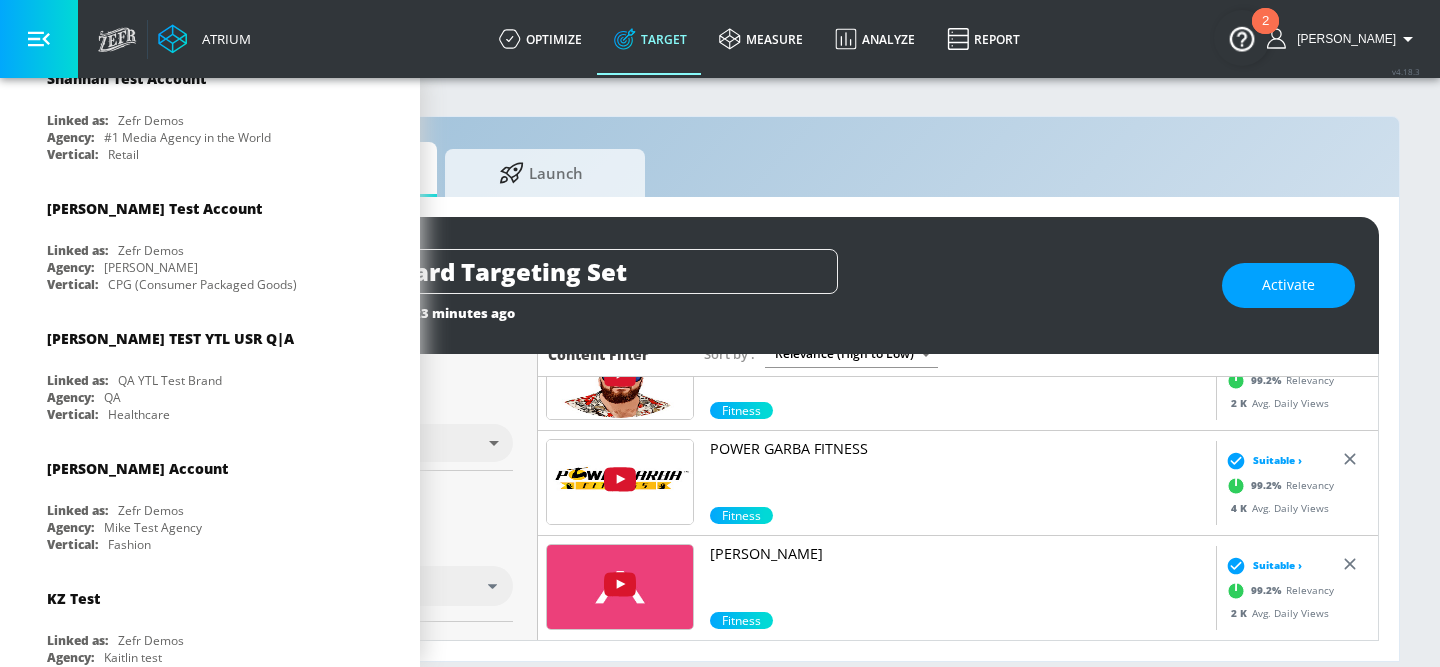 scroll, scrollTop: 3063, scrollLeft: 0, axis: vertical 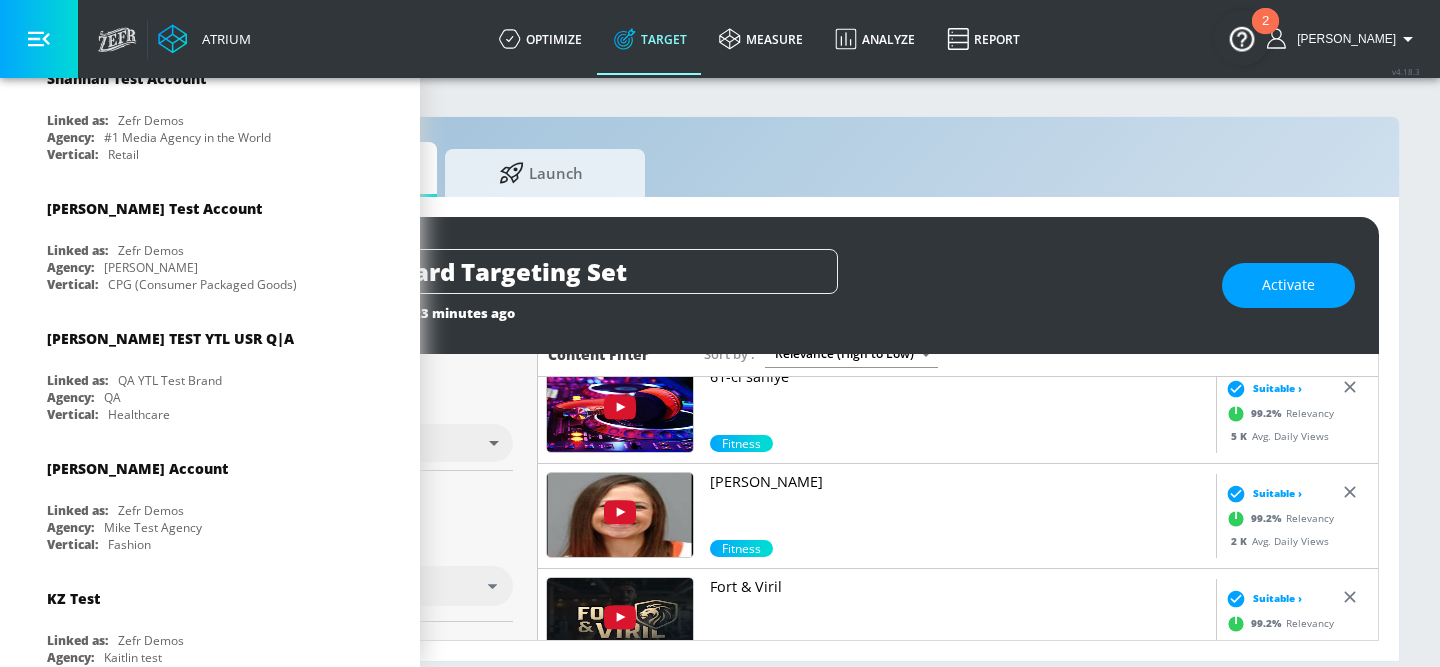 click on "[PERSON_NAME]" at bounding box center (959, 482) 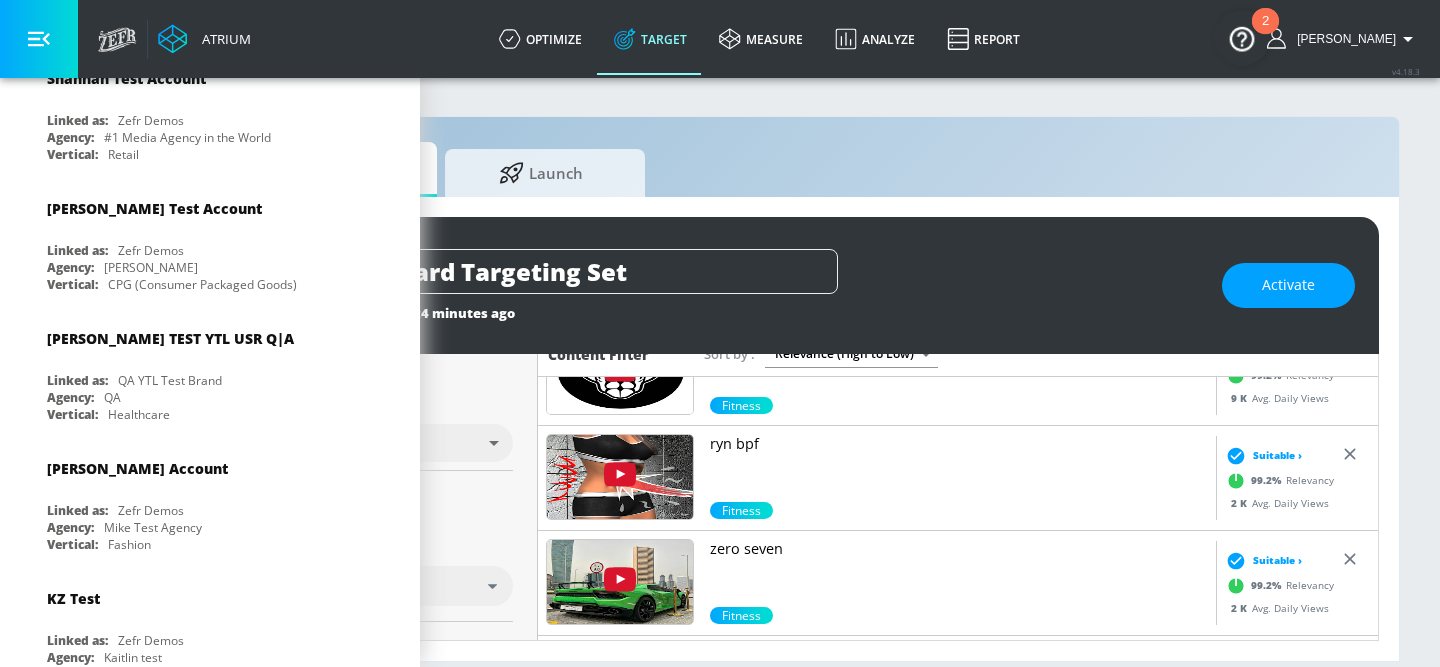 scroll, scrollTop: 4048, scrollLeft: 0, axis: vertical 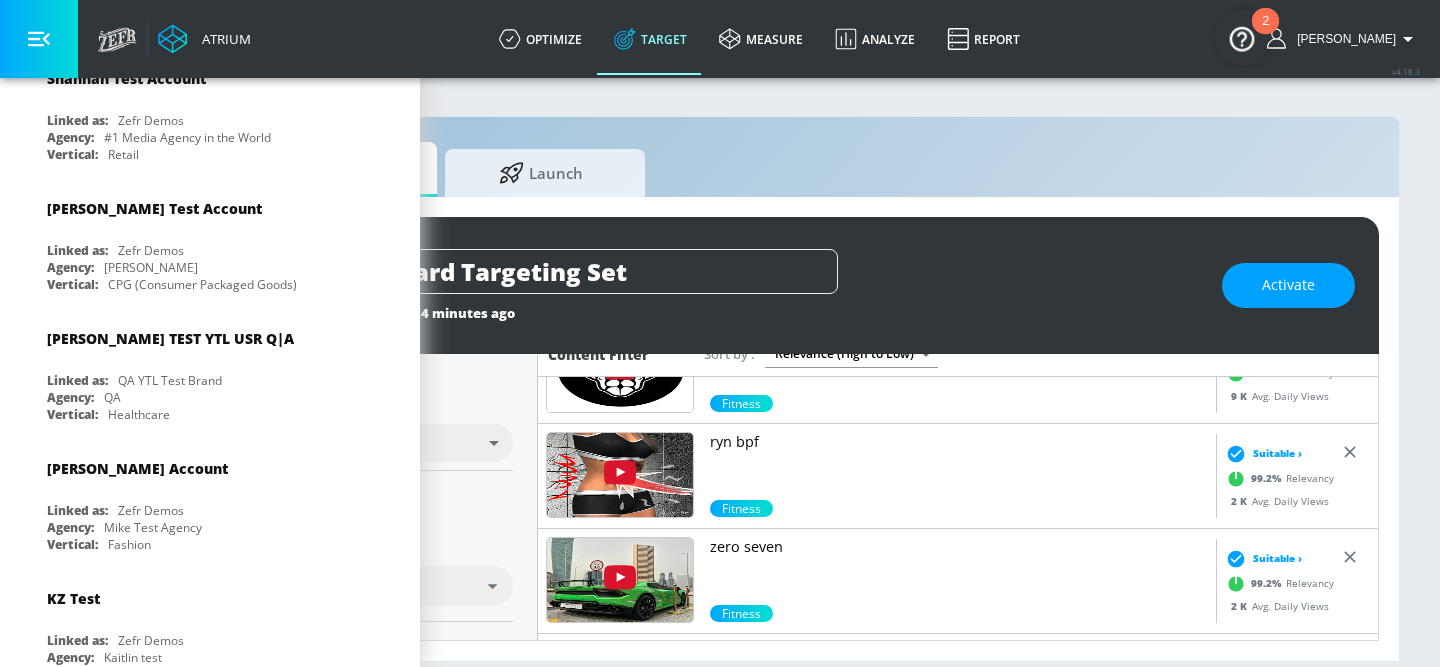 click on "ryn bpf" at bounding box center [959, 442] 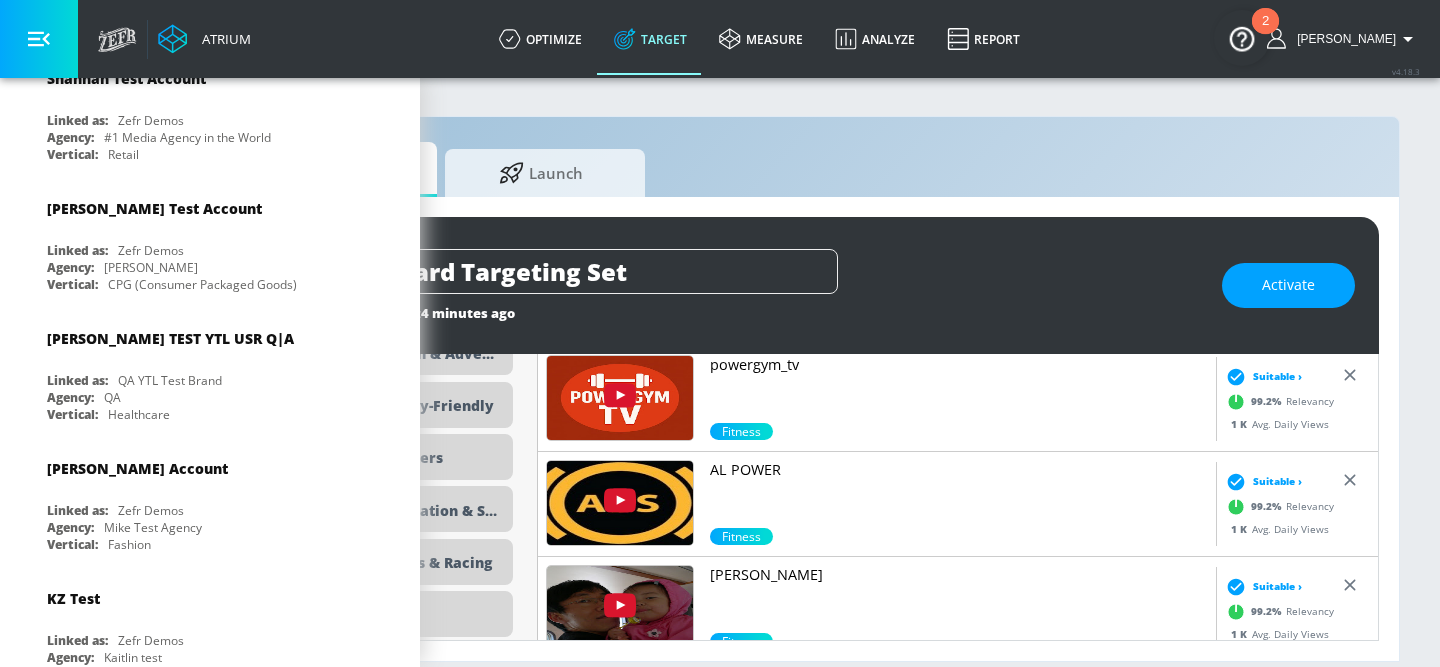scroll, scrollTop: 2869, scrollLeft: 0, axis: vertical 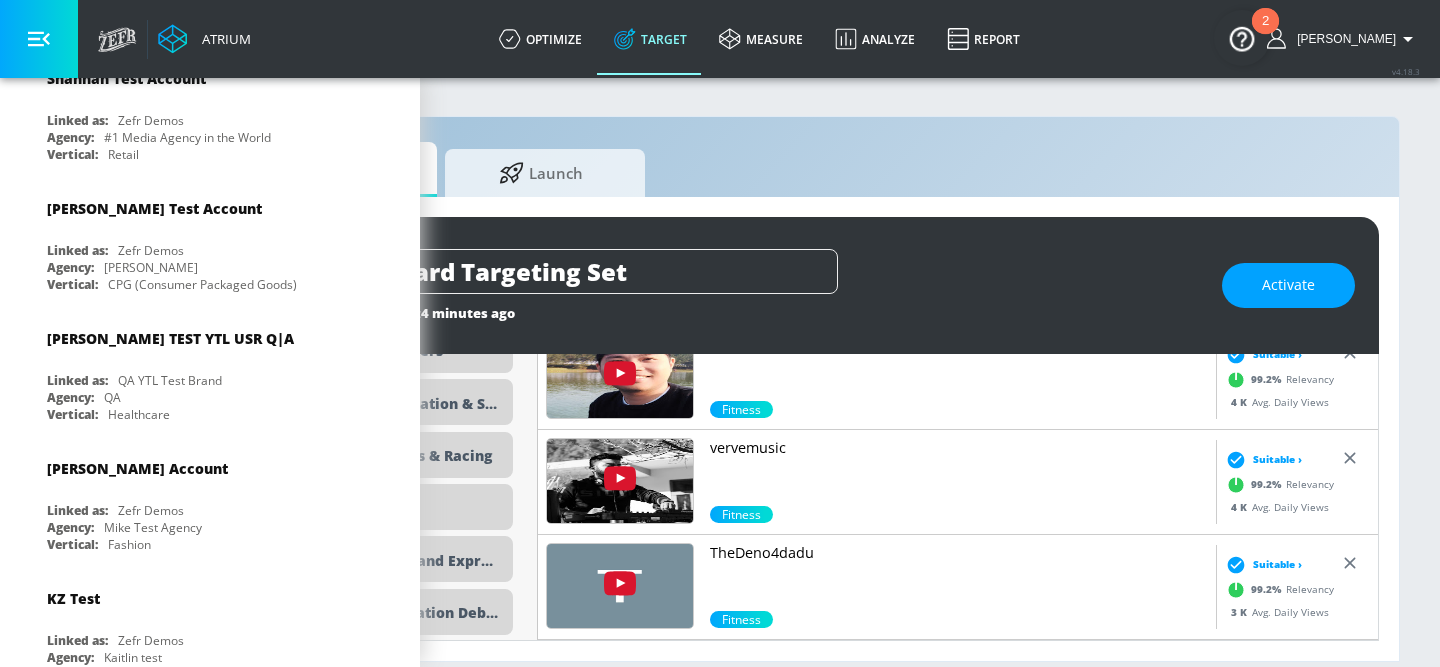 click on "vervemusic" at bounding box center [959, 448] 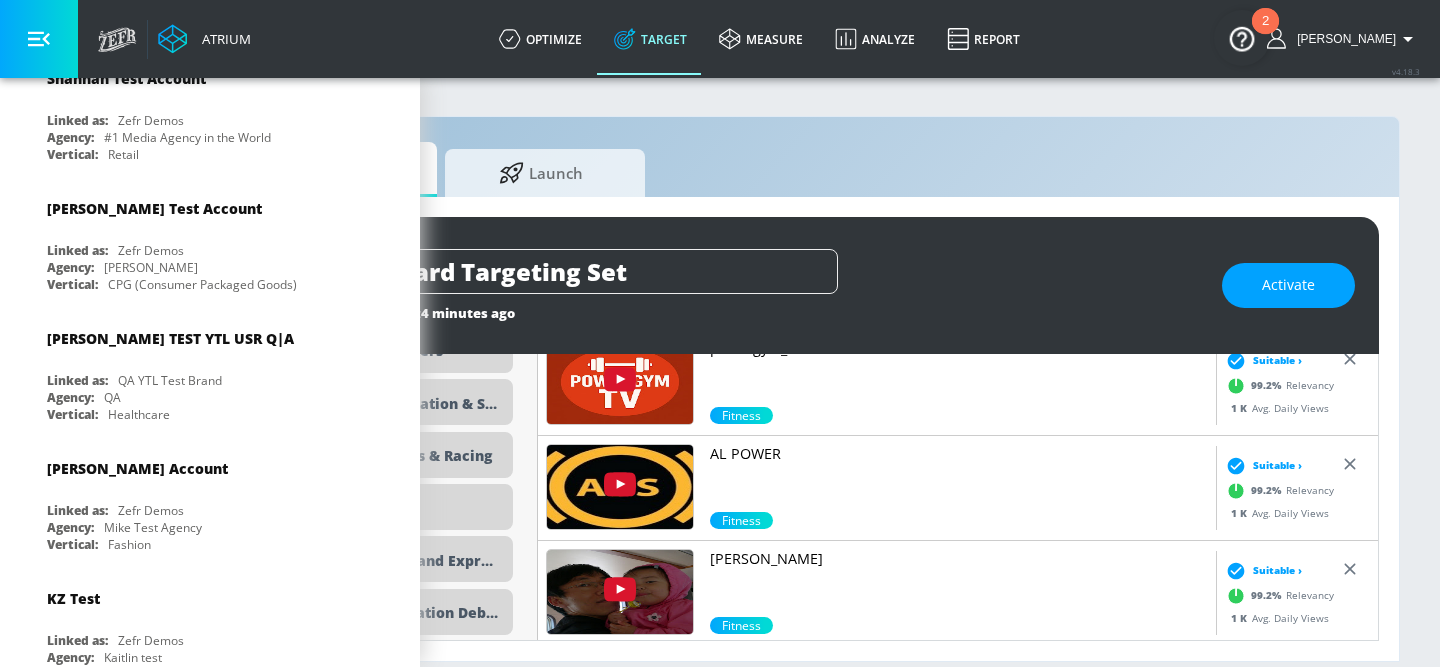 scroll, scrollTop: 4108, scrollLeft: 0, axis: vertical 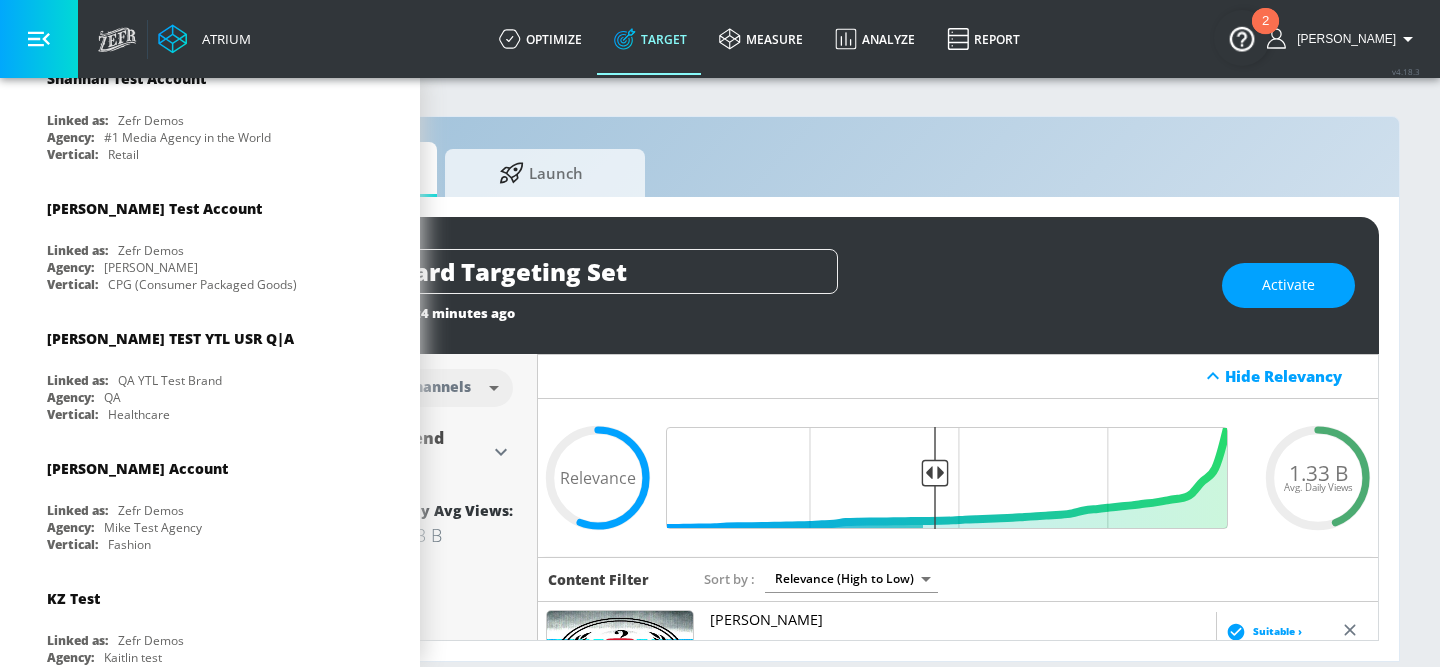 click on "Atrium optimize Target measure Analyze Report optimize Target measure Analyze Report v 4.18.3 [PERSON_NAME] Platform DV360:   Youtube DV360:   Youtube Advertiser Sort By A-Z asc ​ Add Account Parry Test Linked as: Zefr Demos Agency: Parry Test Vertical: Music [PERSON_NAME] Test Account 1 Linked as: Zefr Demos Agency: Zefr Vertical: Other alicyn test Linked as: Zefr Demos Agency: alicyn test Vertical: Healthcare [PERSON_NAME] Test Linked as: Zefr Demos Agency: Kelsey Test Vertical: CPG (Consumer Packaged Goods) Test Linked as: Zefr Demos Agency: Test Vertical: Travel [PERSON_NAME] TEST Linked as: Zefr Demos Agency: [PERSON_NAME] TEST Vertical: Other [PERSON_NAME] Test Account Linked as: Zefr Demos Agency: #1 Media Agency in the World Vertical: Retail [PERSON_NAME] C Test Account Linked as: Zefr Demos Agency: [PERSON_NAME] Vertical: CPG (Consumer Packaged Goods) [PERSON_NAME] YTL USR Q|A Linked as: QA YTL Test Brand Agency: QA Vertical: Healthcare [PERSON_NAME] Account Linked as: Zefr Demos Agency: [PERSON_NAME] Test Agency Vertical: Fashion KZ Test  Linked as:" at bounding box center [476, 333] 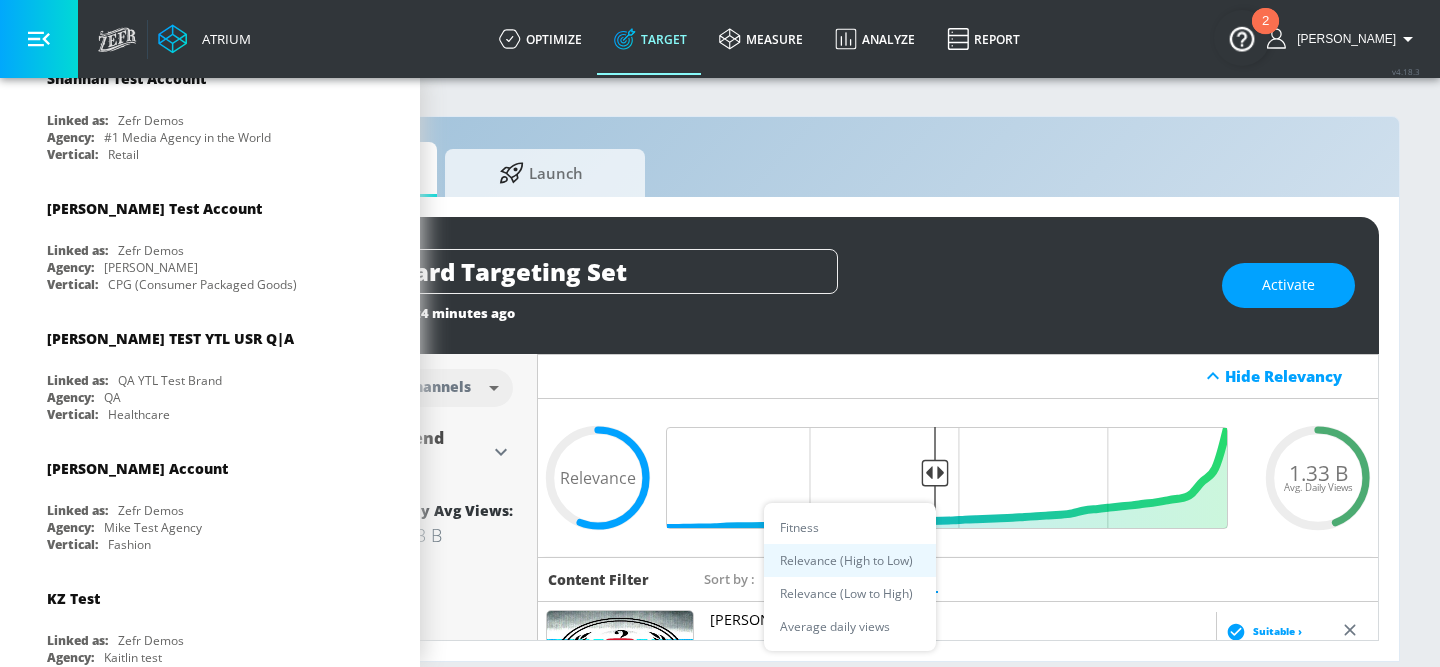 click on "Relevance (Low to High)" at bounding box center (850, 593) 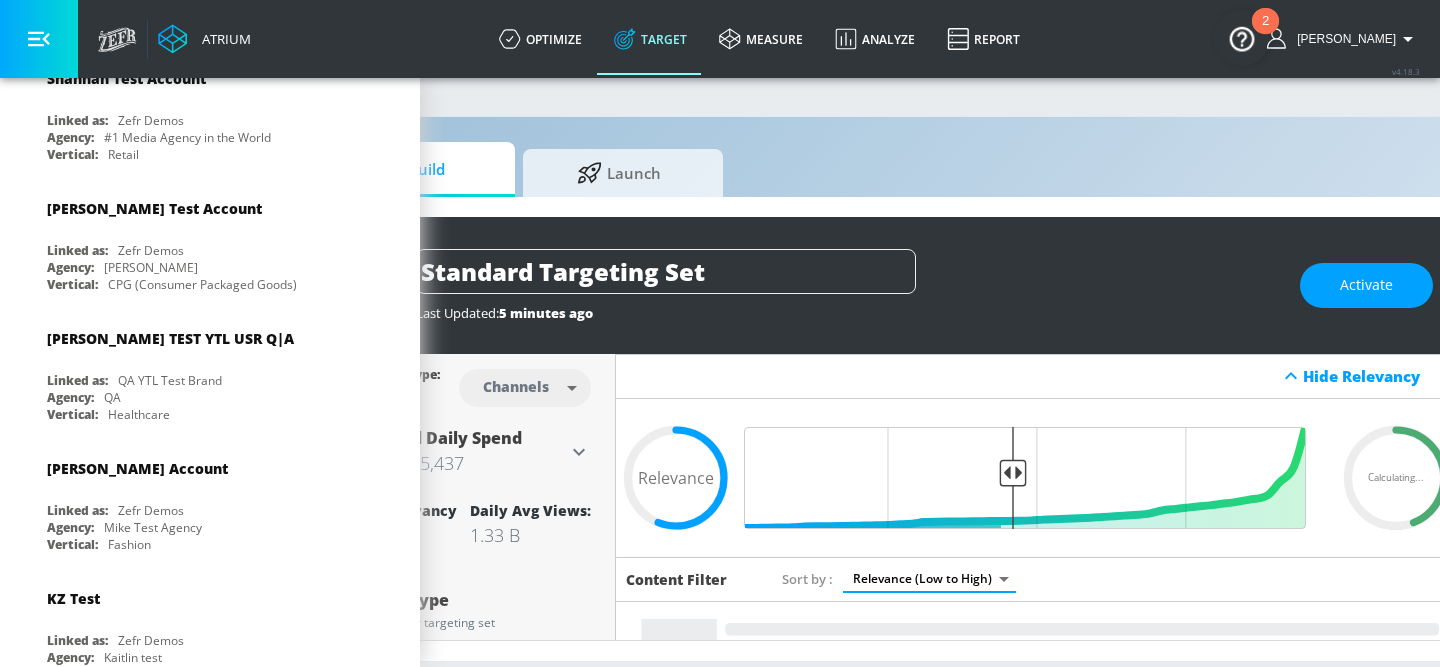 scroll, scrollTop: 0, scrollLeft: 193, axis: horizontal 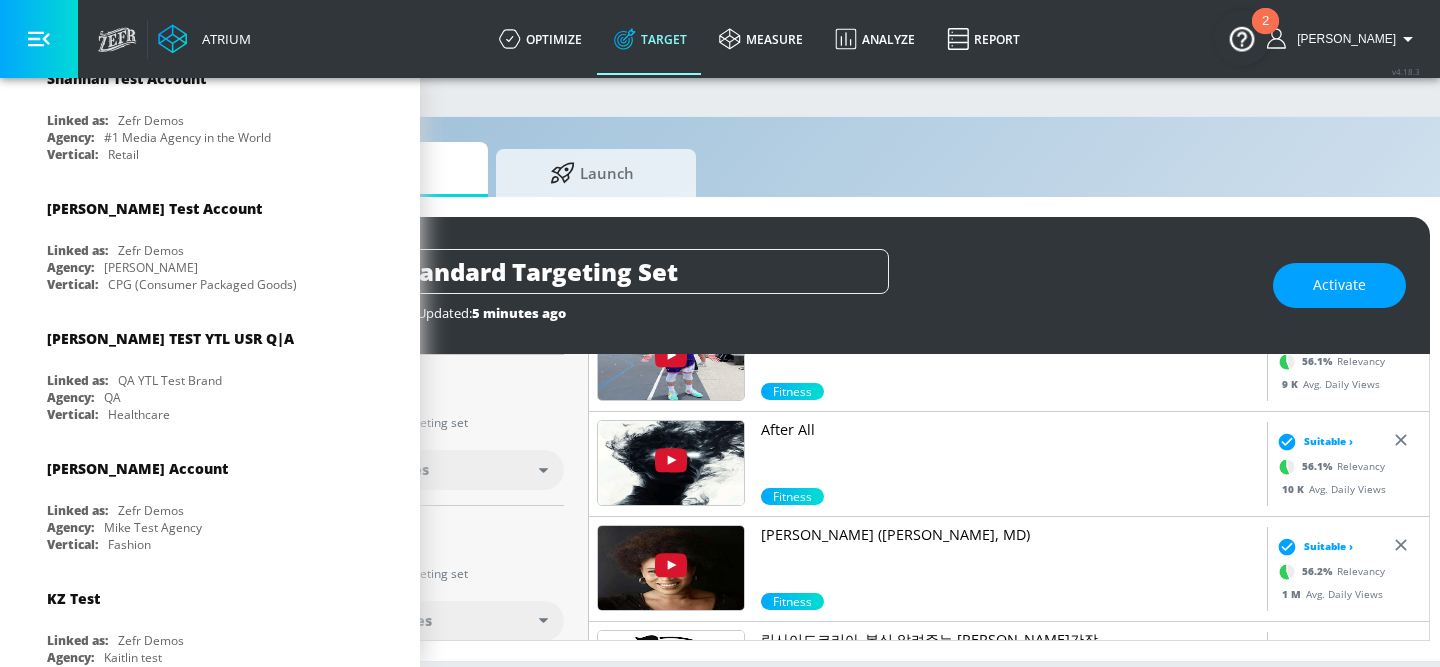 click on "[PERSON_NAME] ([PERSON_NAME], MD)" at bounding box center [1010, 559] 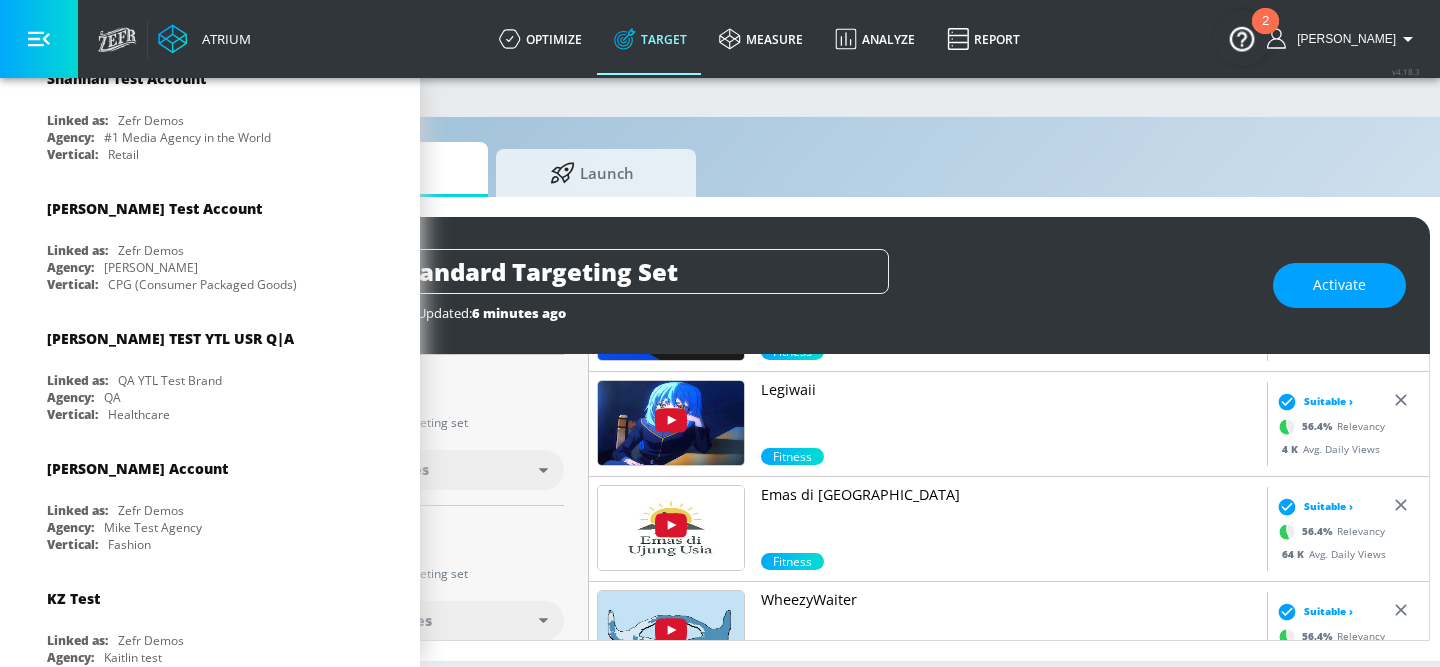 scroll, scrollTop: 771, scrollLeft: 0, axis: vertical 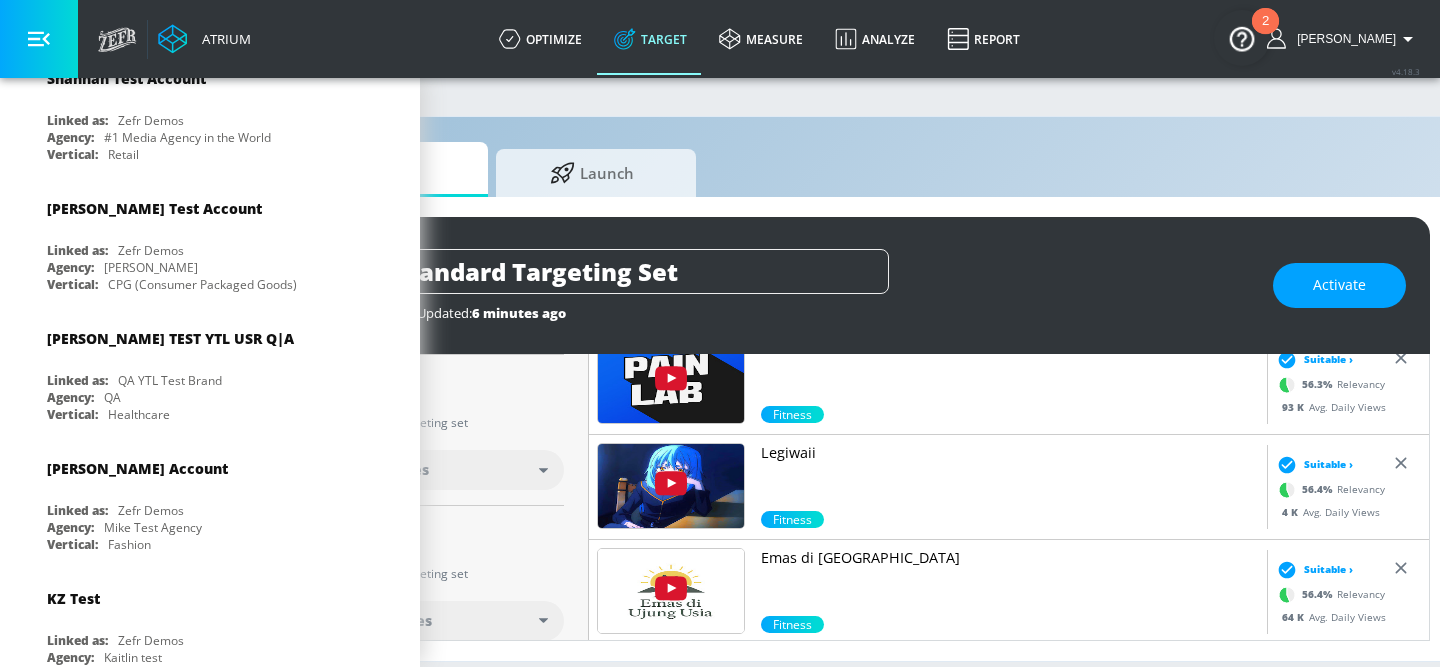 click on "Legiwaii" at bounding box center [1010, 453] 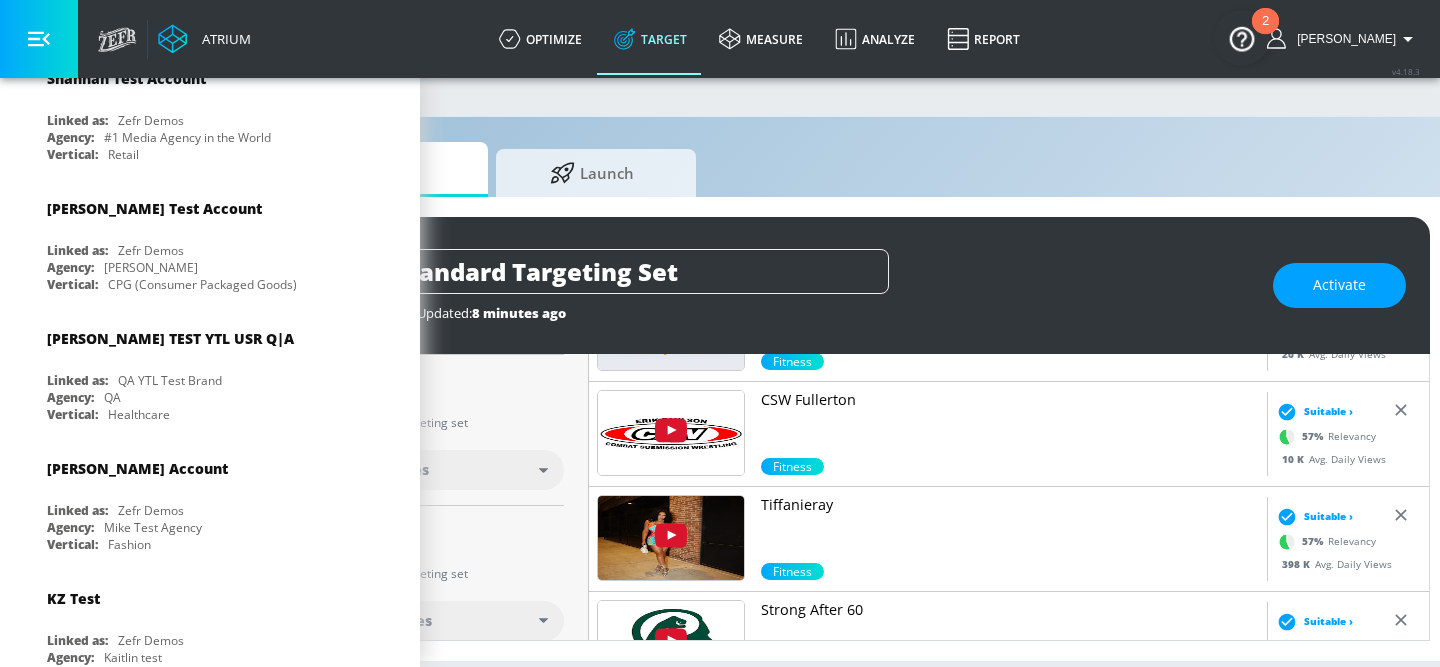 scroll, scrollTop: 2950, scrollLeft: 0, axis: vertical 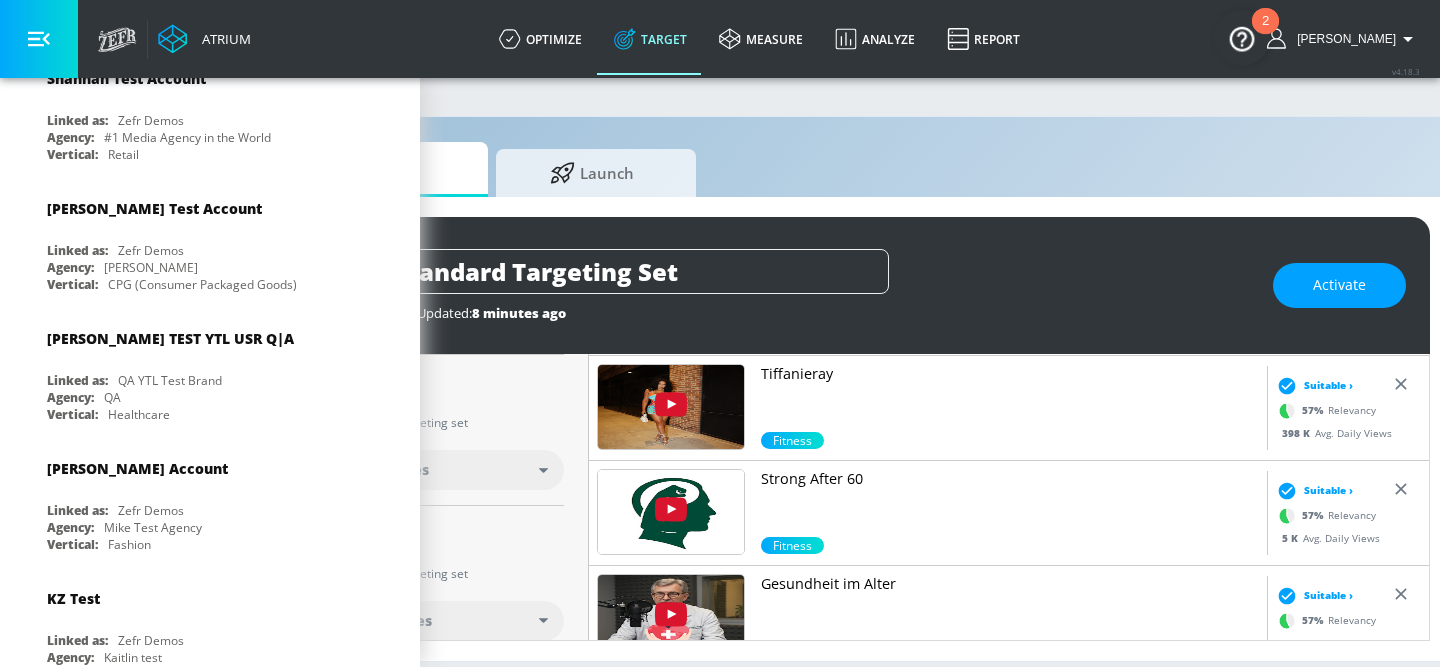 click on "Tiffanieray" at bounding box center [1010, 374] 